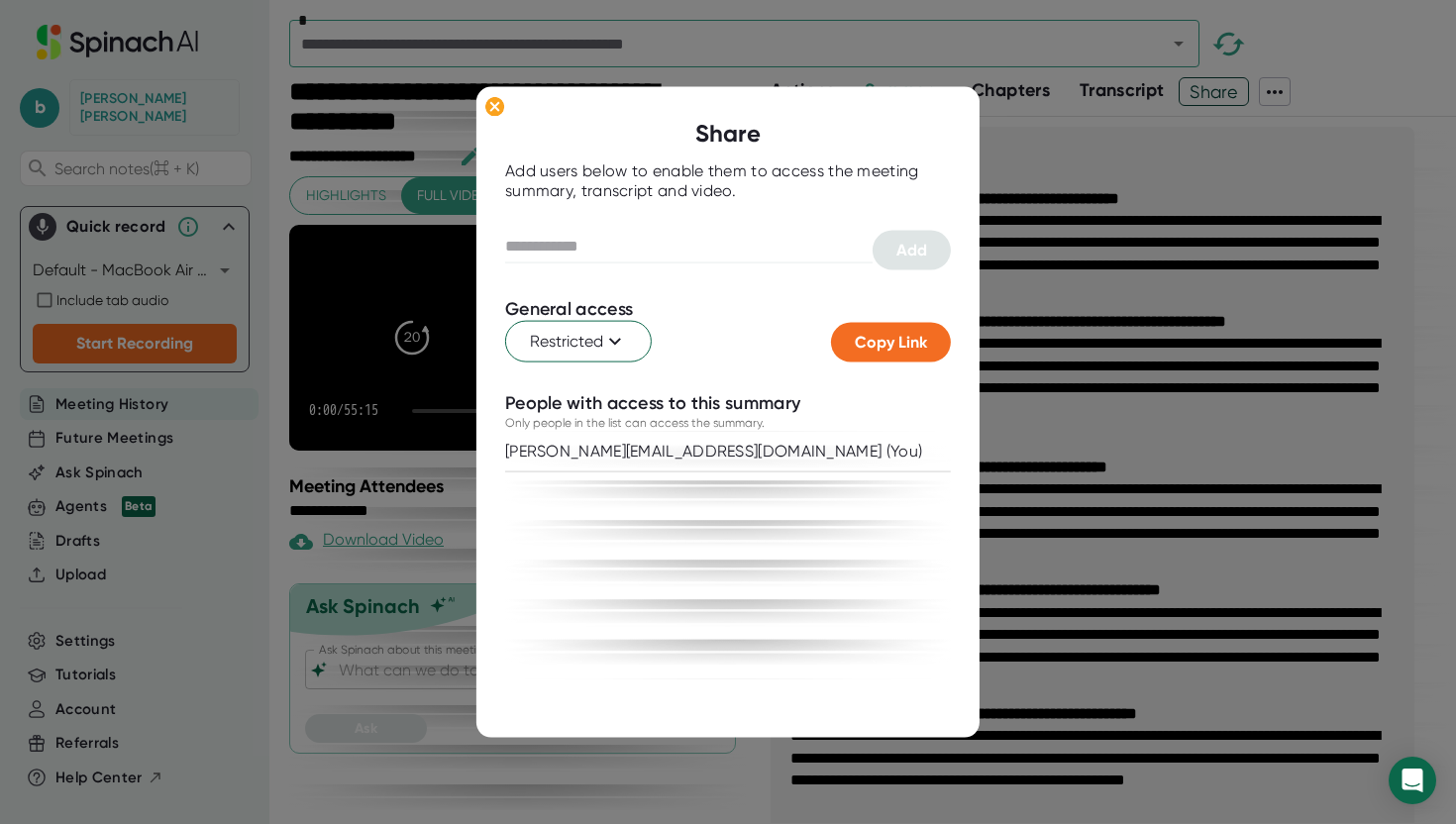 scroll, scrollTop: 0, scrollLeft: 0, axis: both 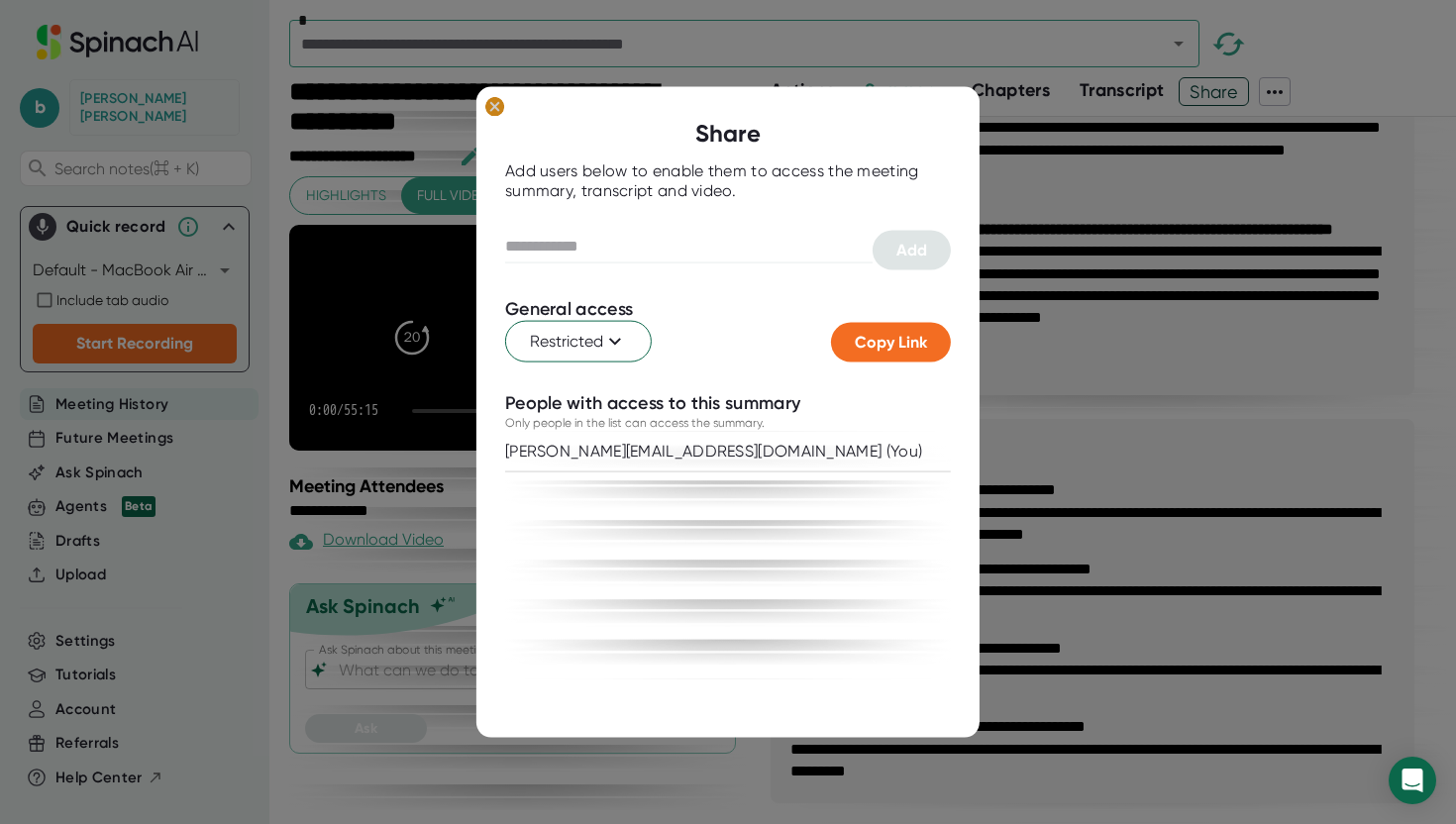 click 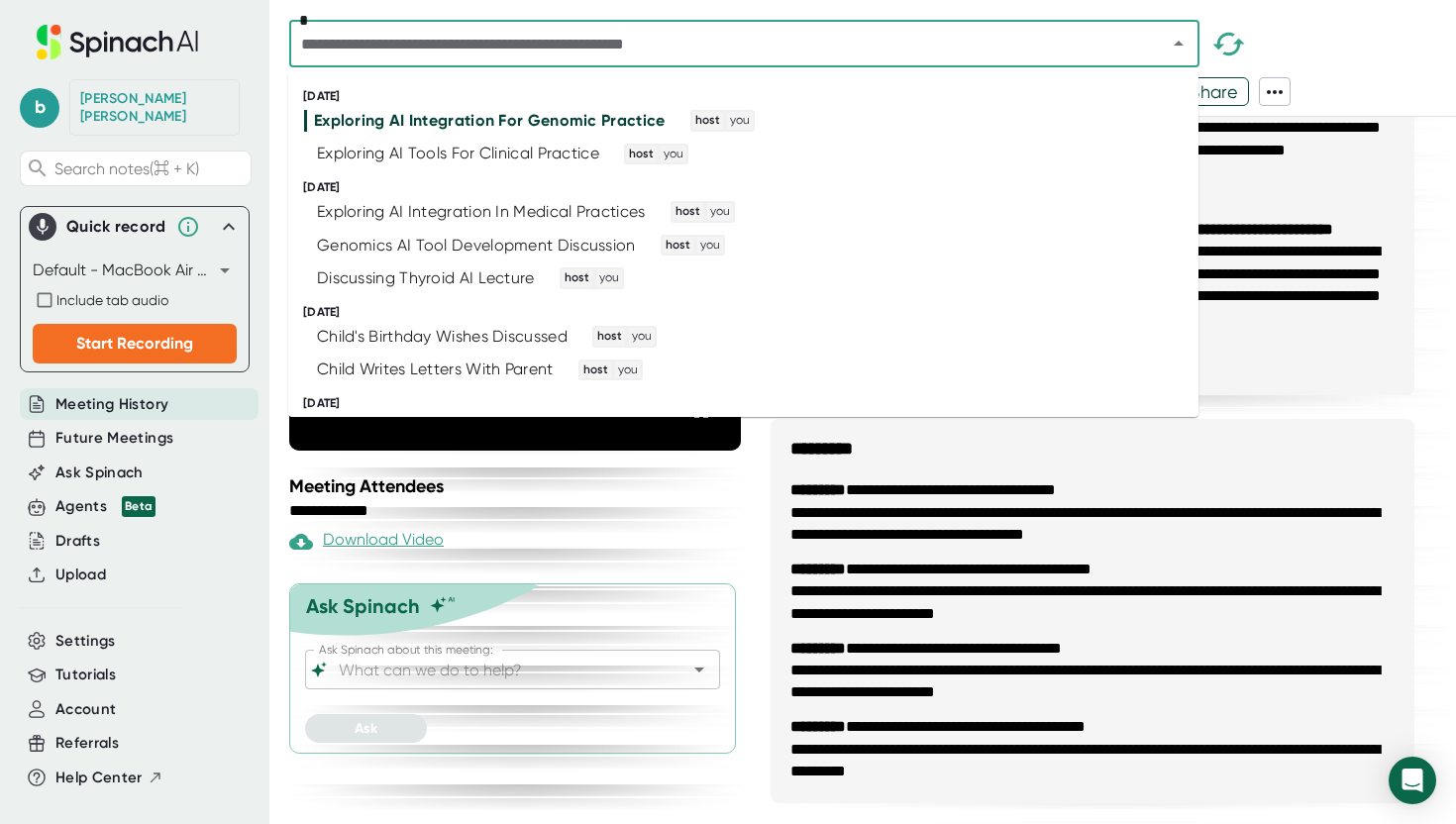 click at bounding box center [715, 44] 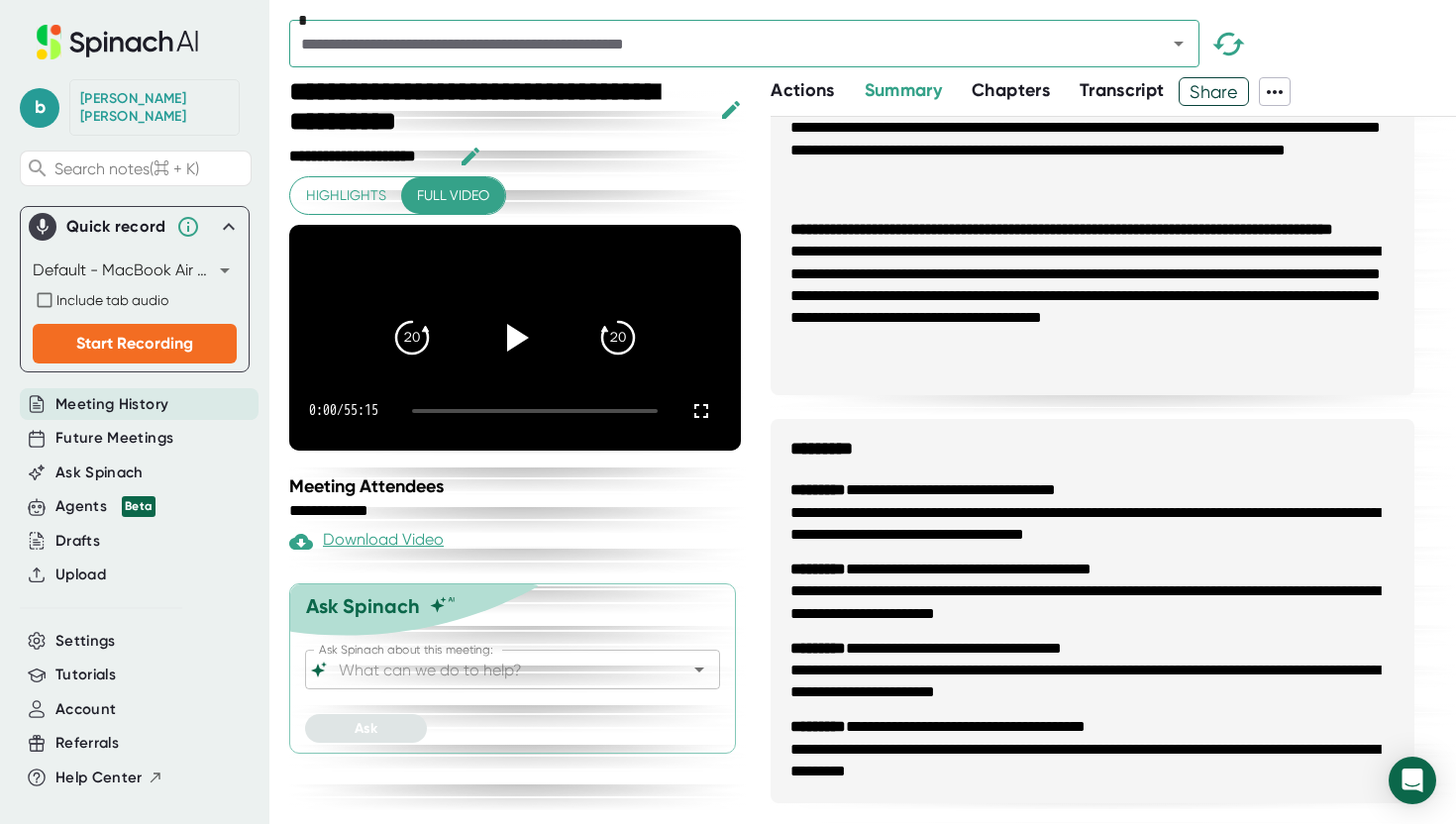 click on "*" at bounding box center [873, 49] 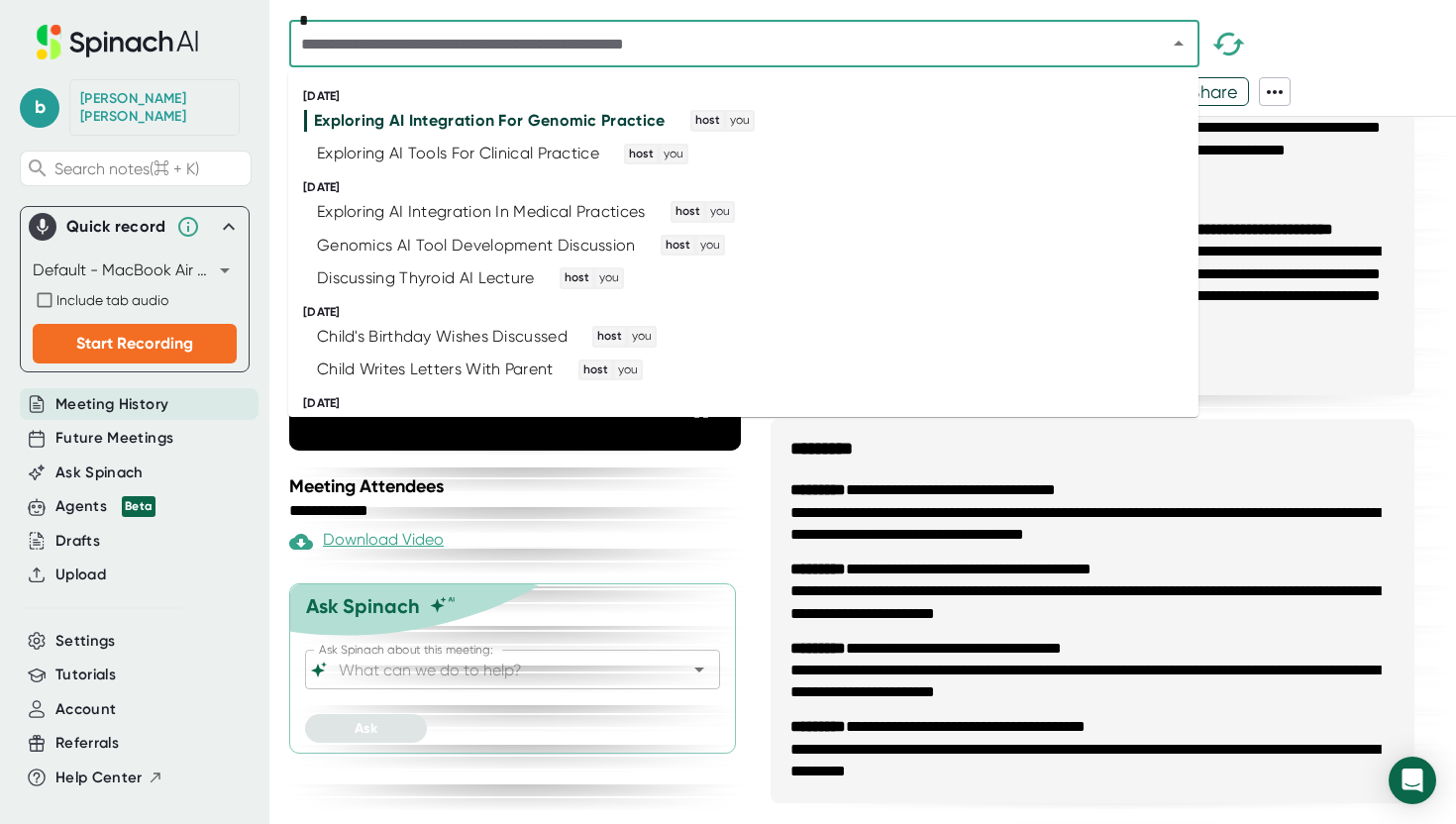 click at bounding box center (715, 44) 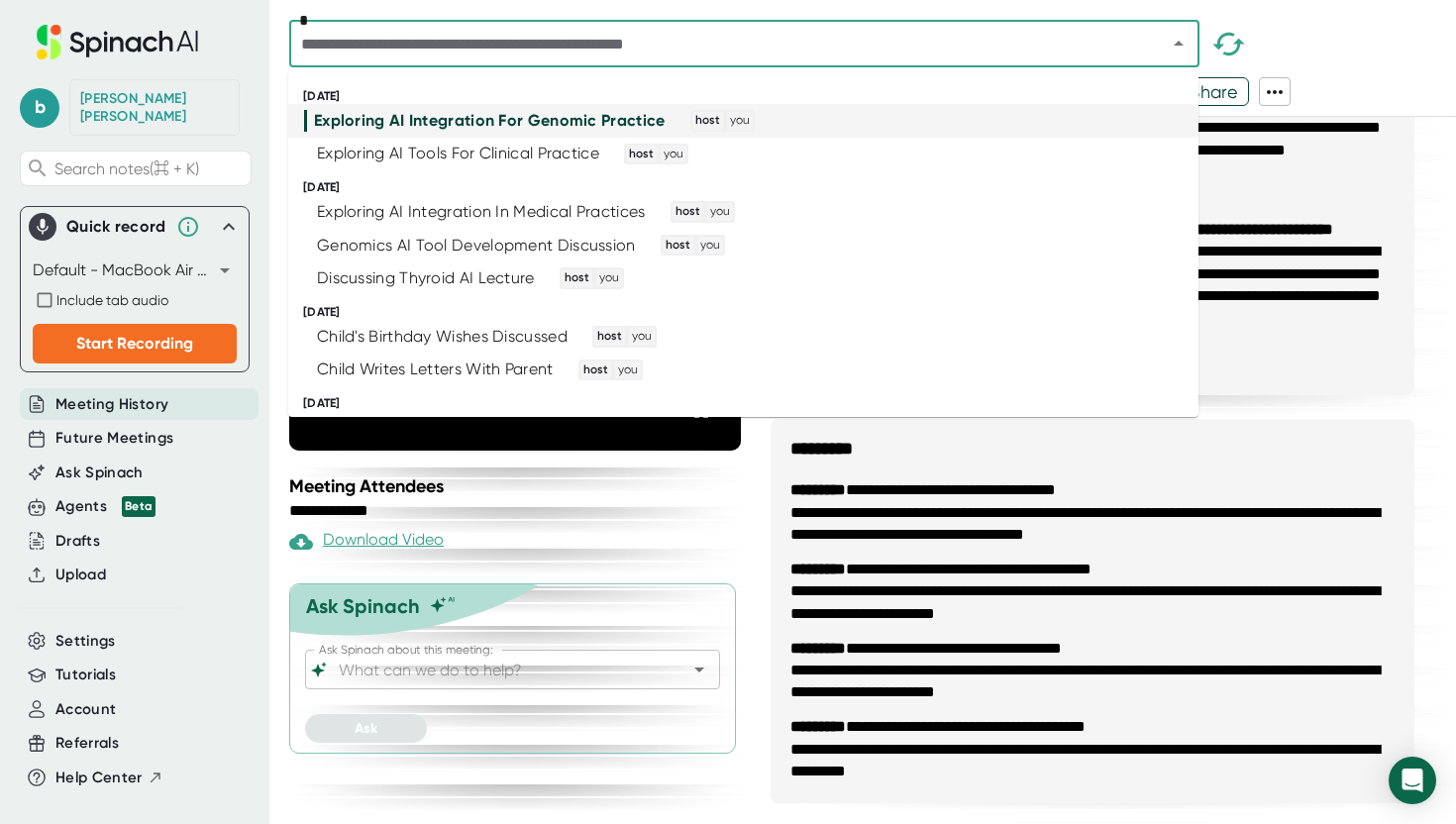 click on "Exploring AI Integration For Genomic Practice" at bounding box center [489, 121] 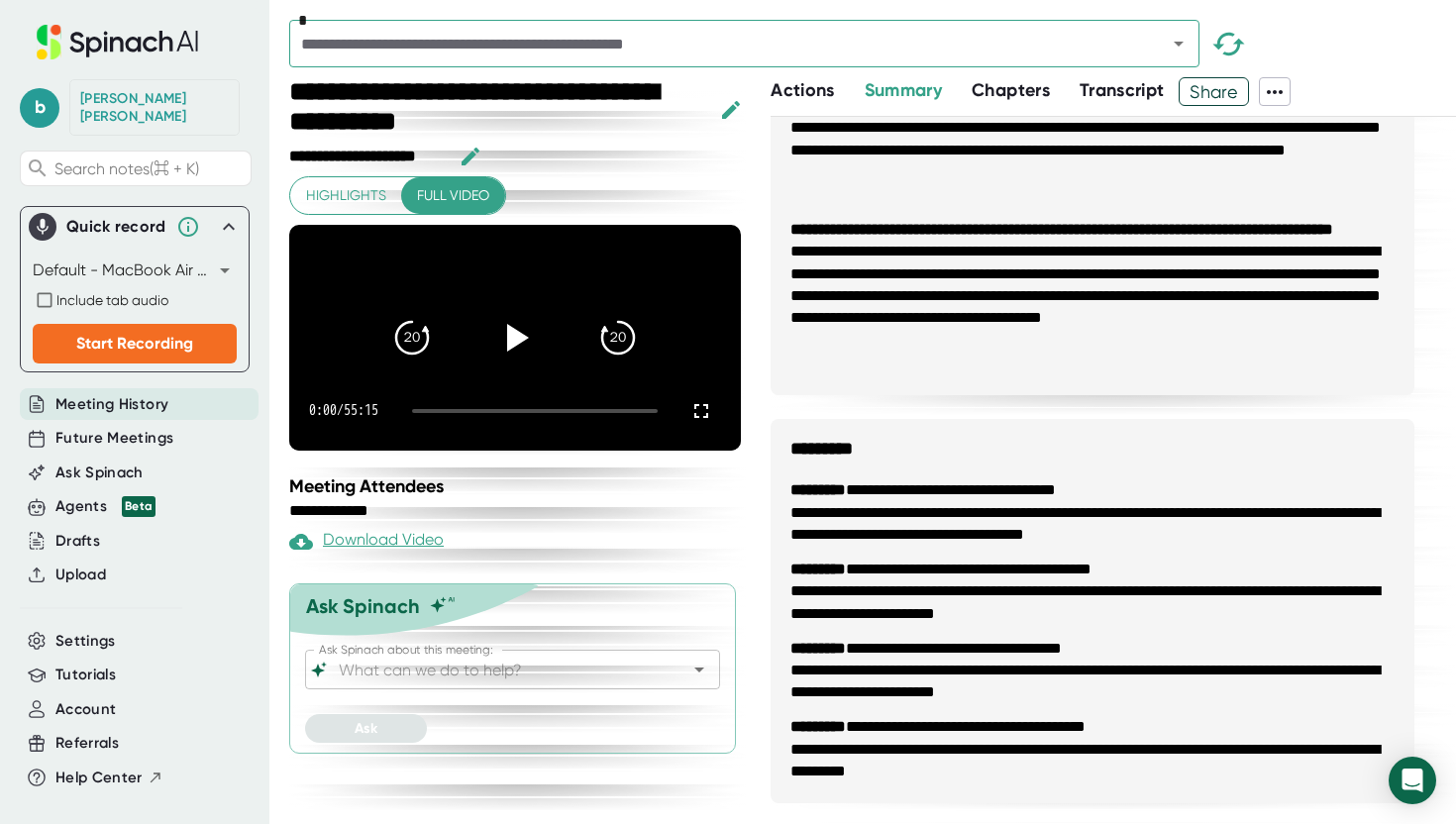 click 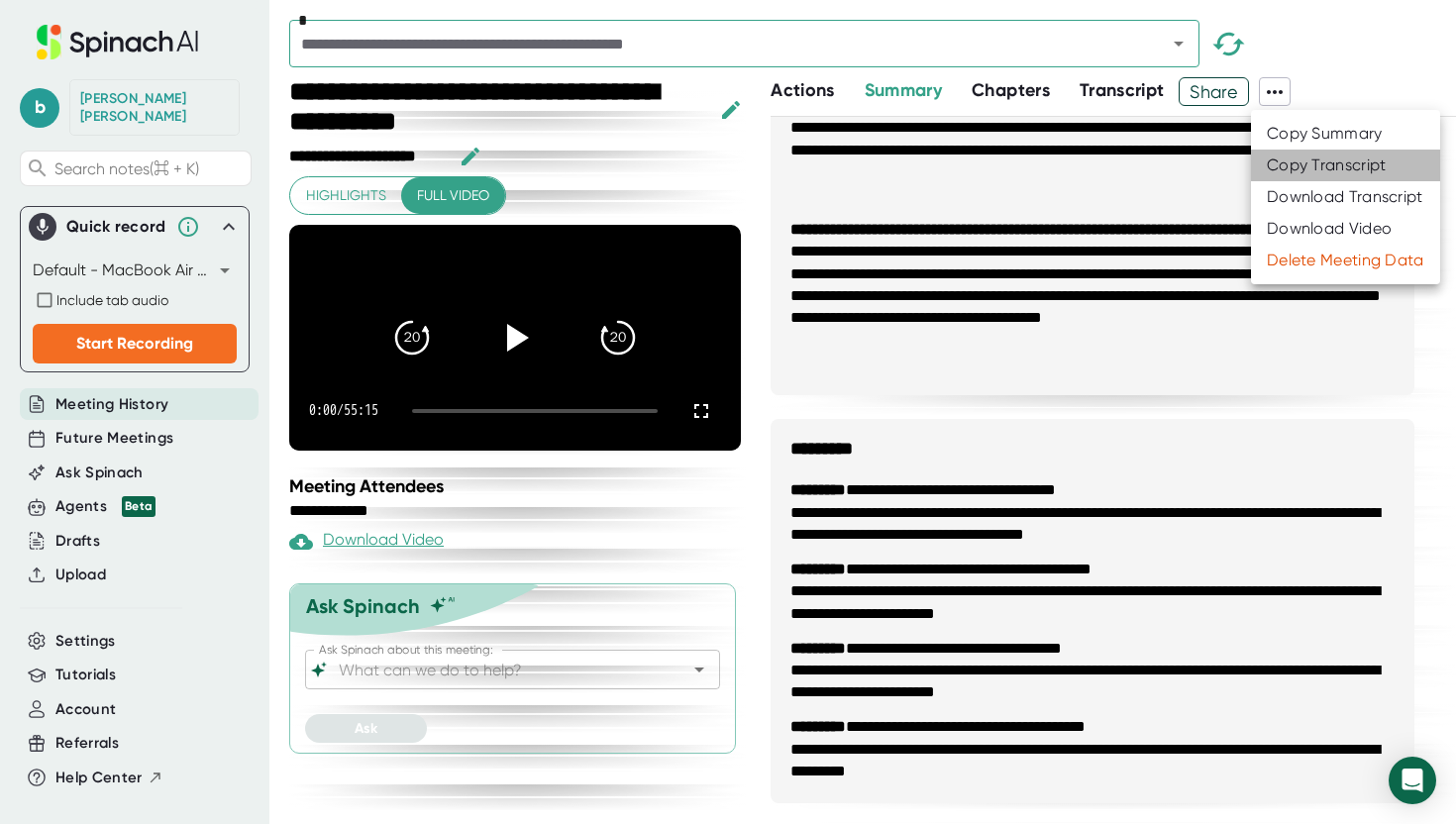 click on "Copy Transcript" at bounding box center [1326, 165] 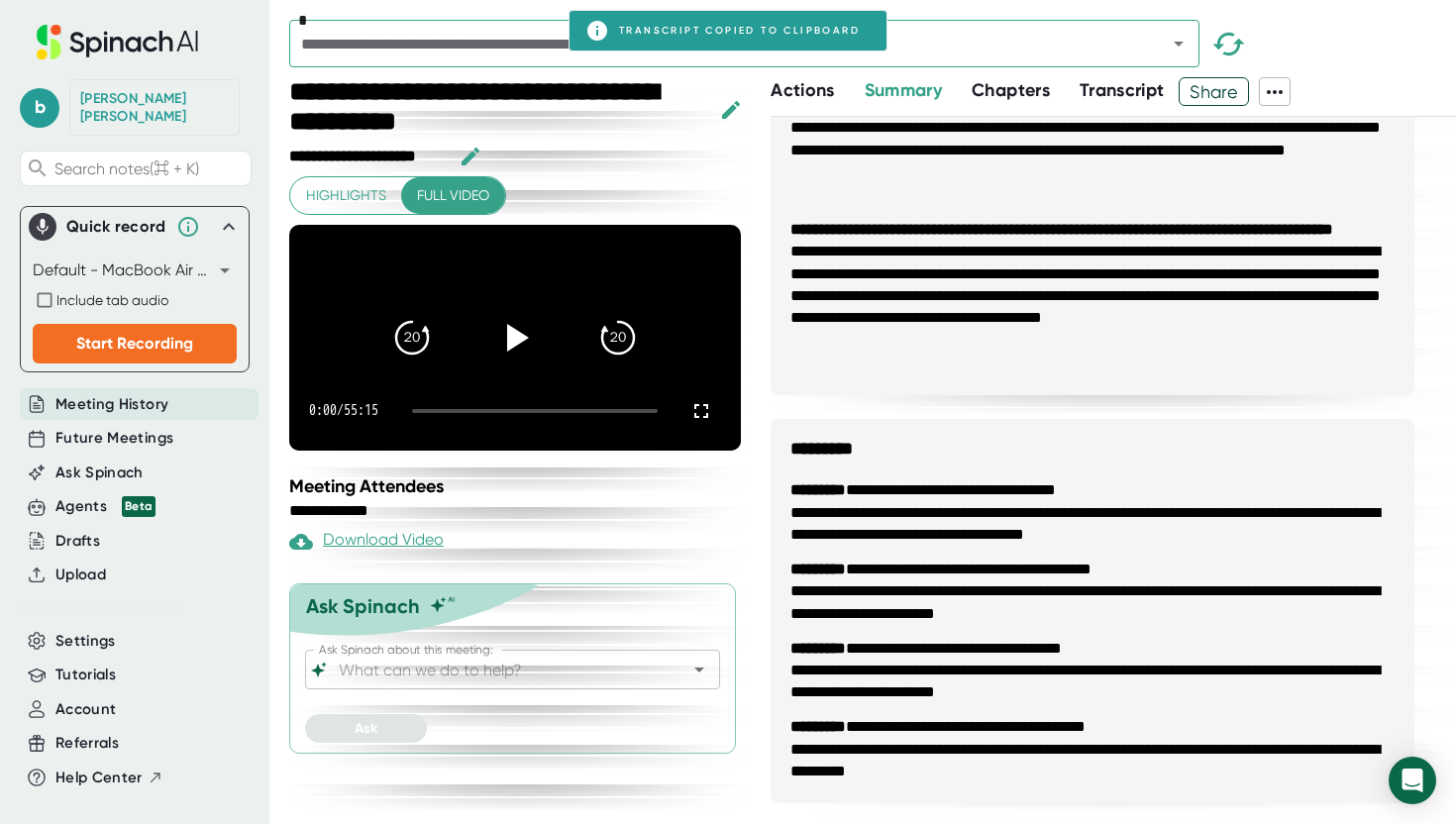 click 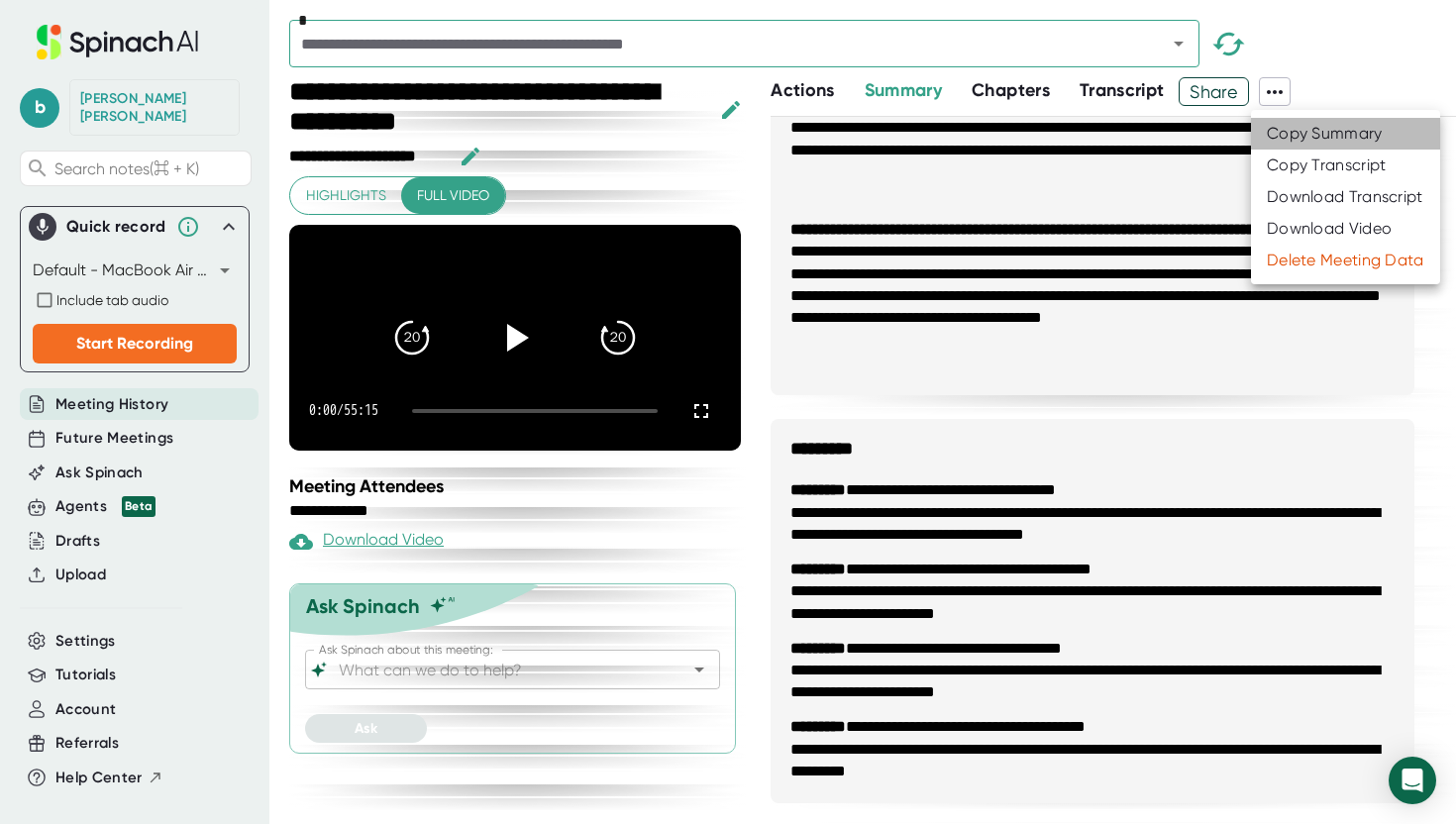 click on "Copy Summary" at bounding box center [1324, 134] 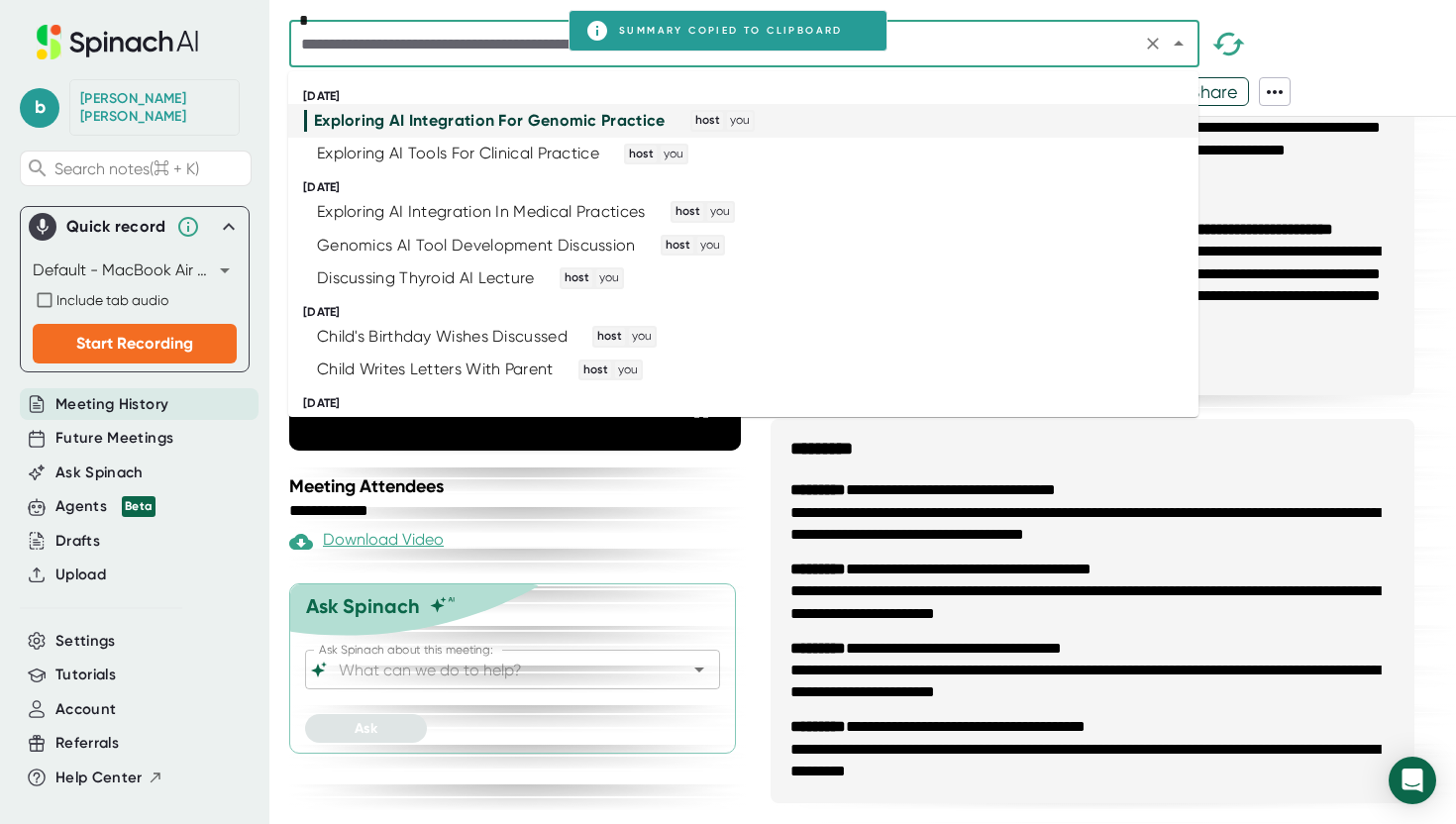 click at bounding box center (715, 44) 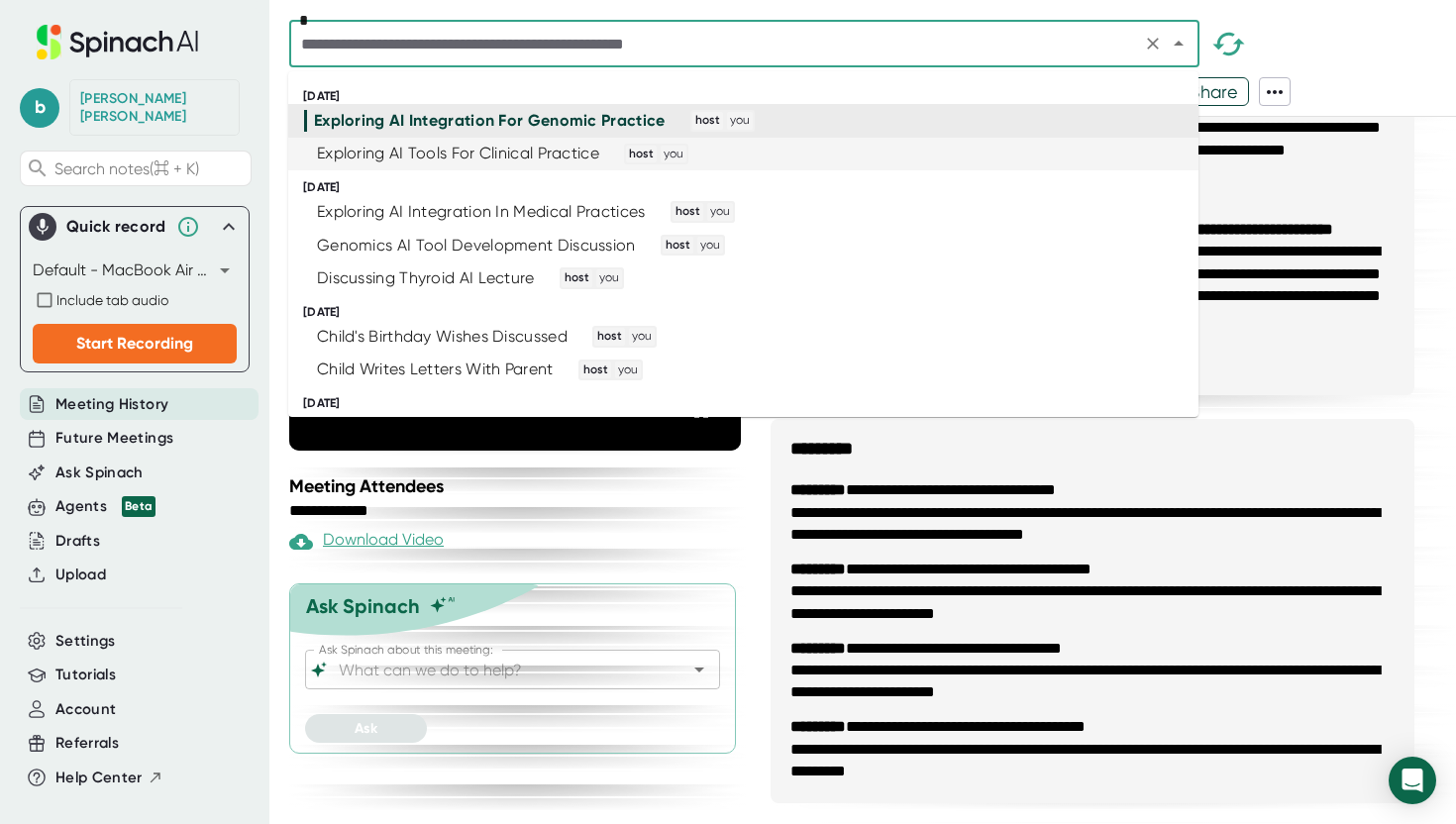 click on "Exploring AI Tools For Clinical Practice" at bounding box center (458, 154) 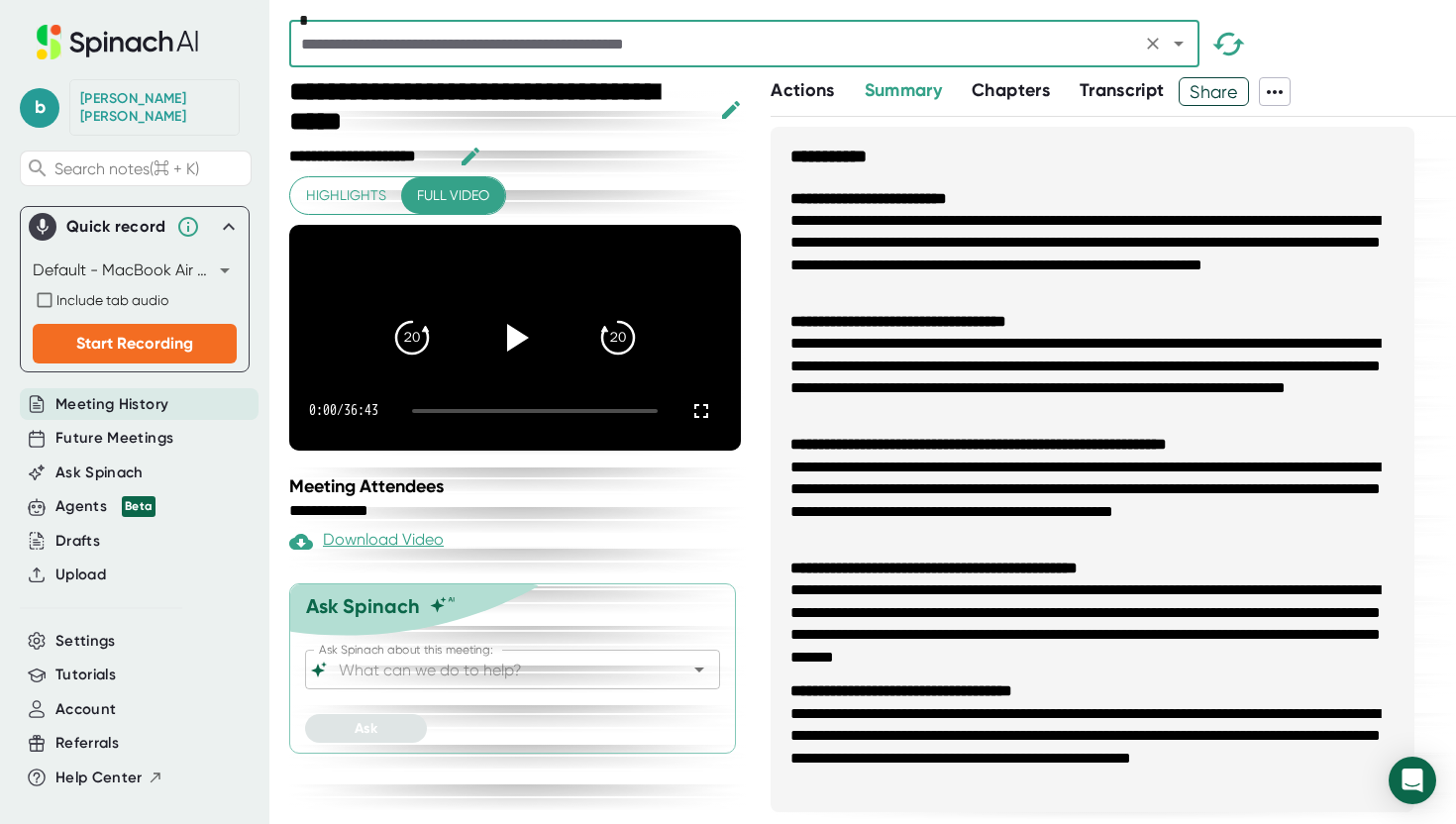 click 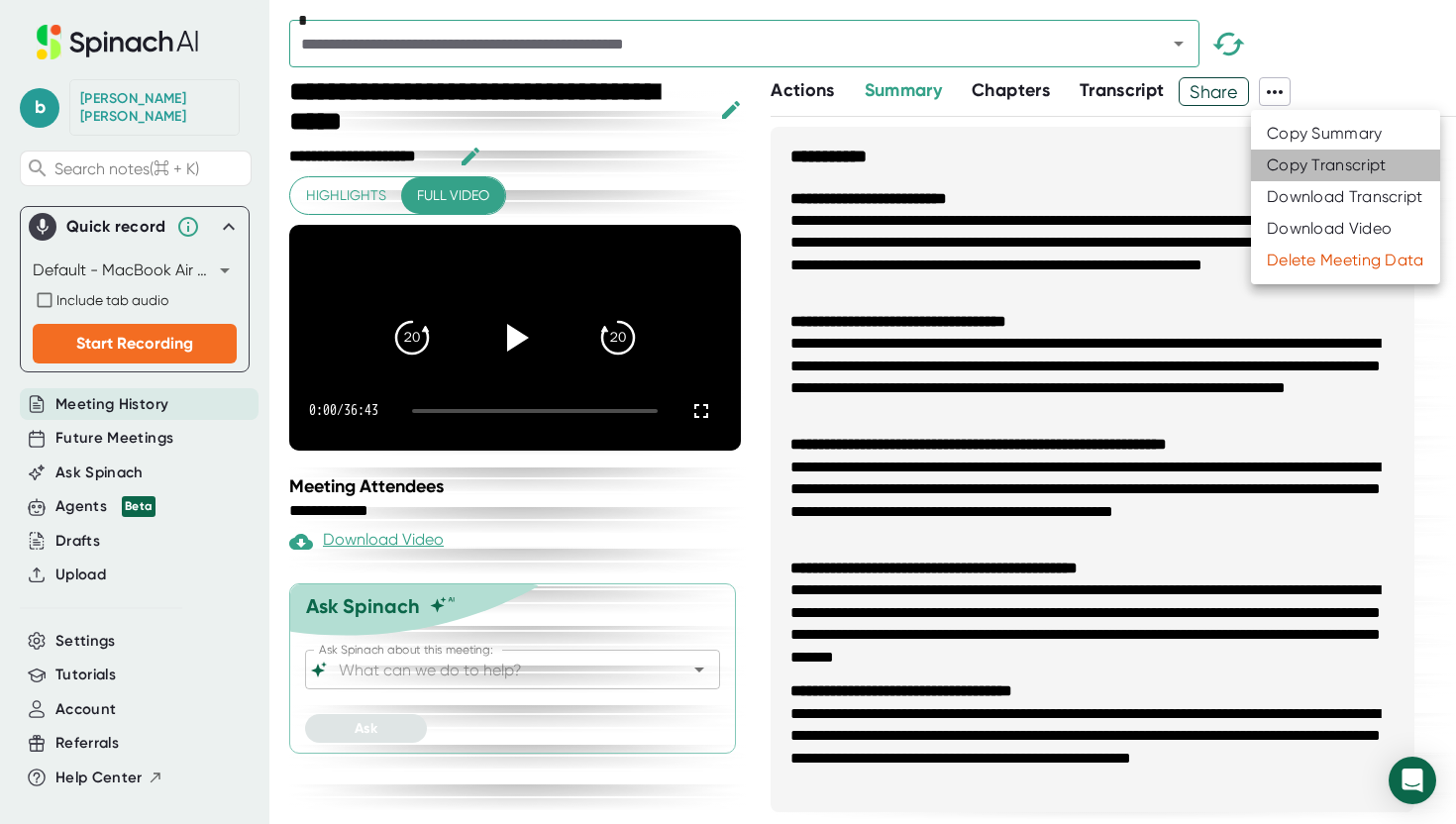 click on "Copy Transcript" at bounding box center (1326, 165) 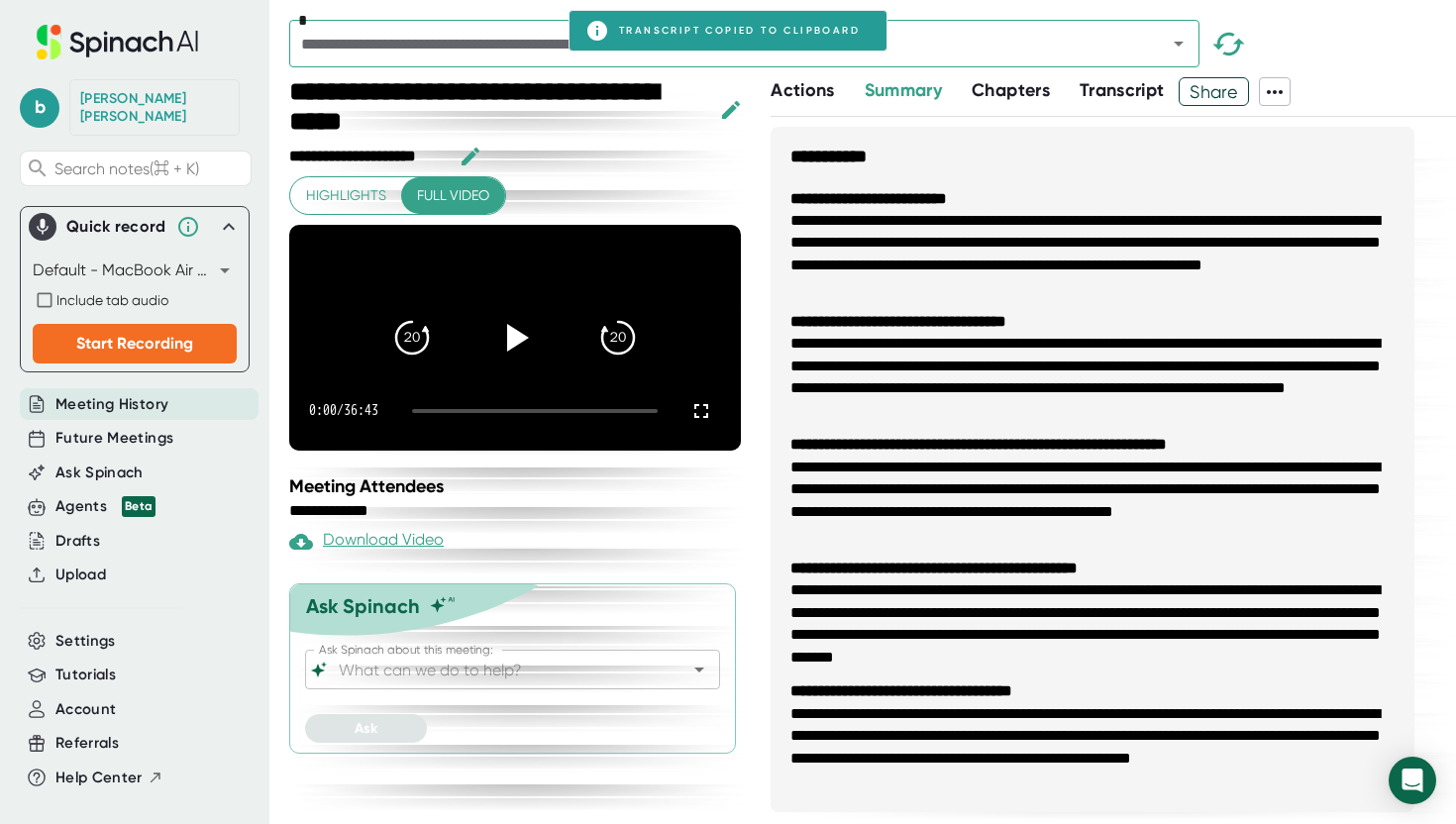 click on "**********" at bounding box center [1113, 451] 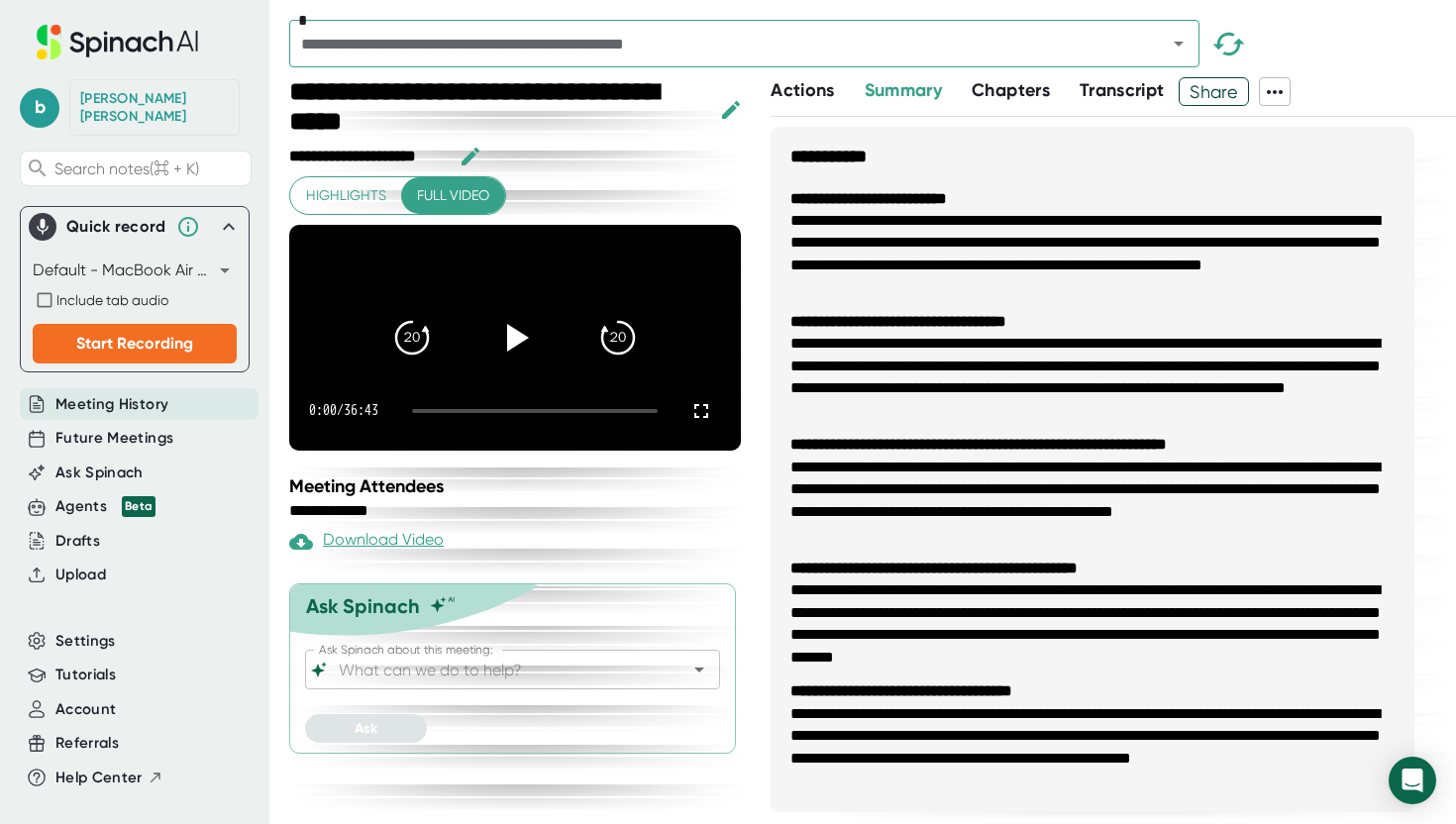 click 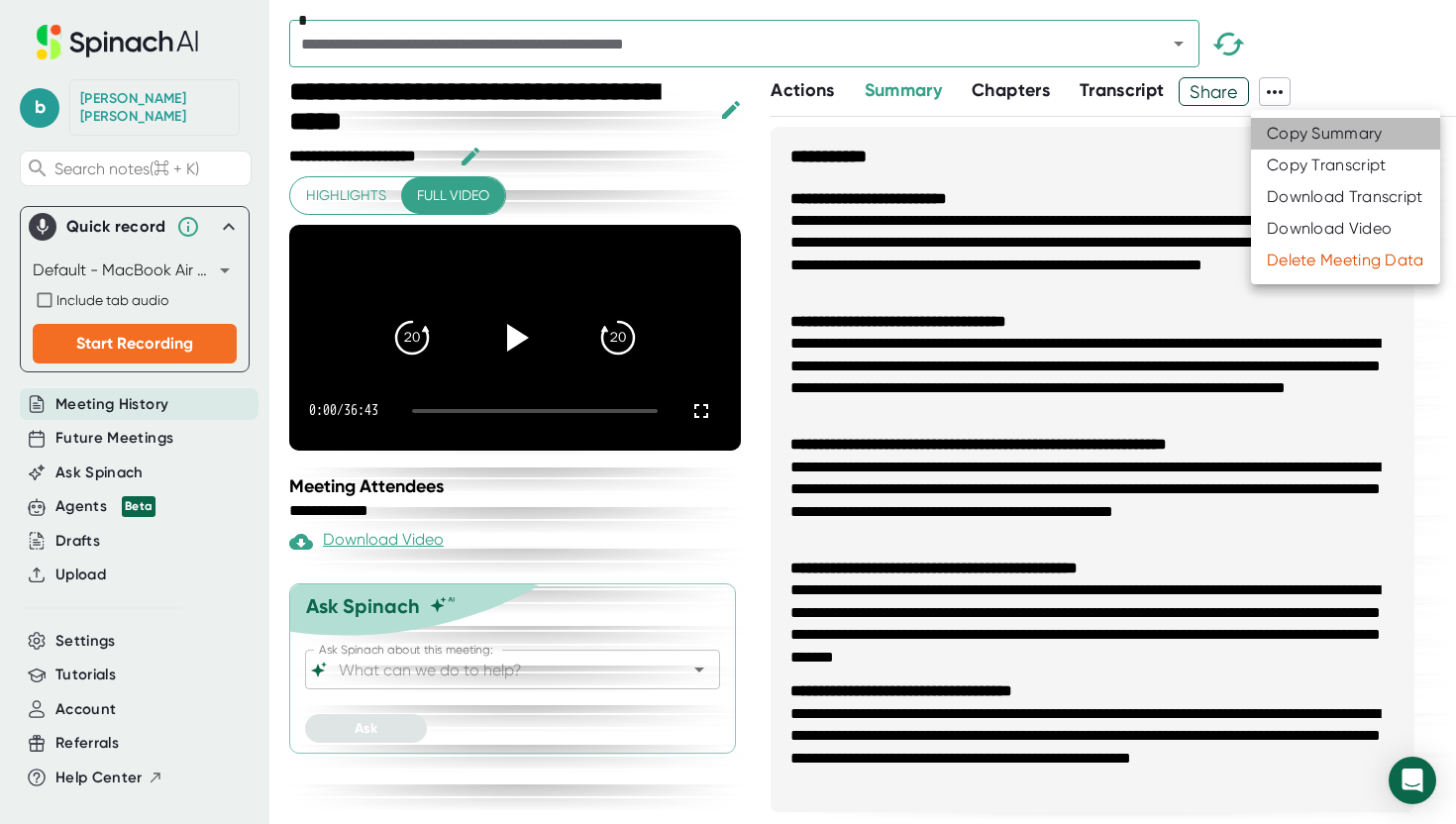 click on "Copy Summary" at bounding box center [1345, 134] 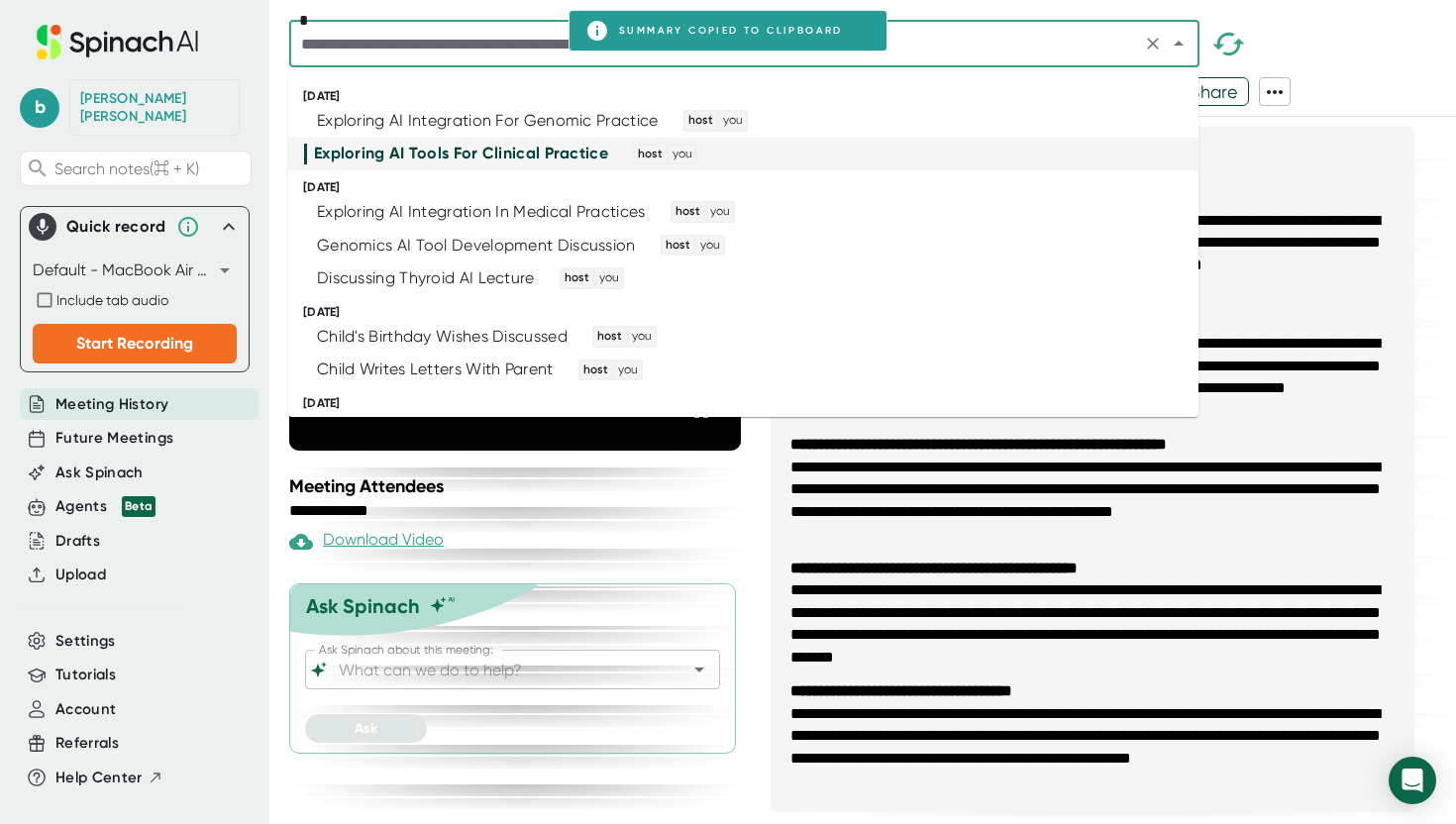 click at bounding box center [715, 44] 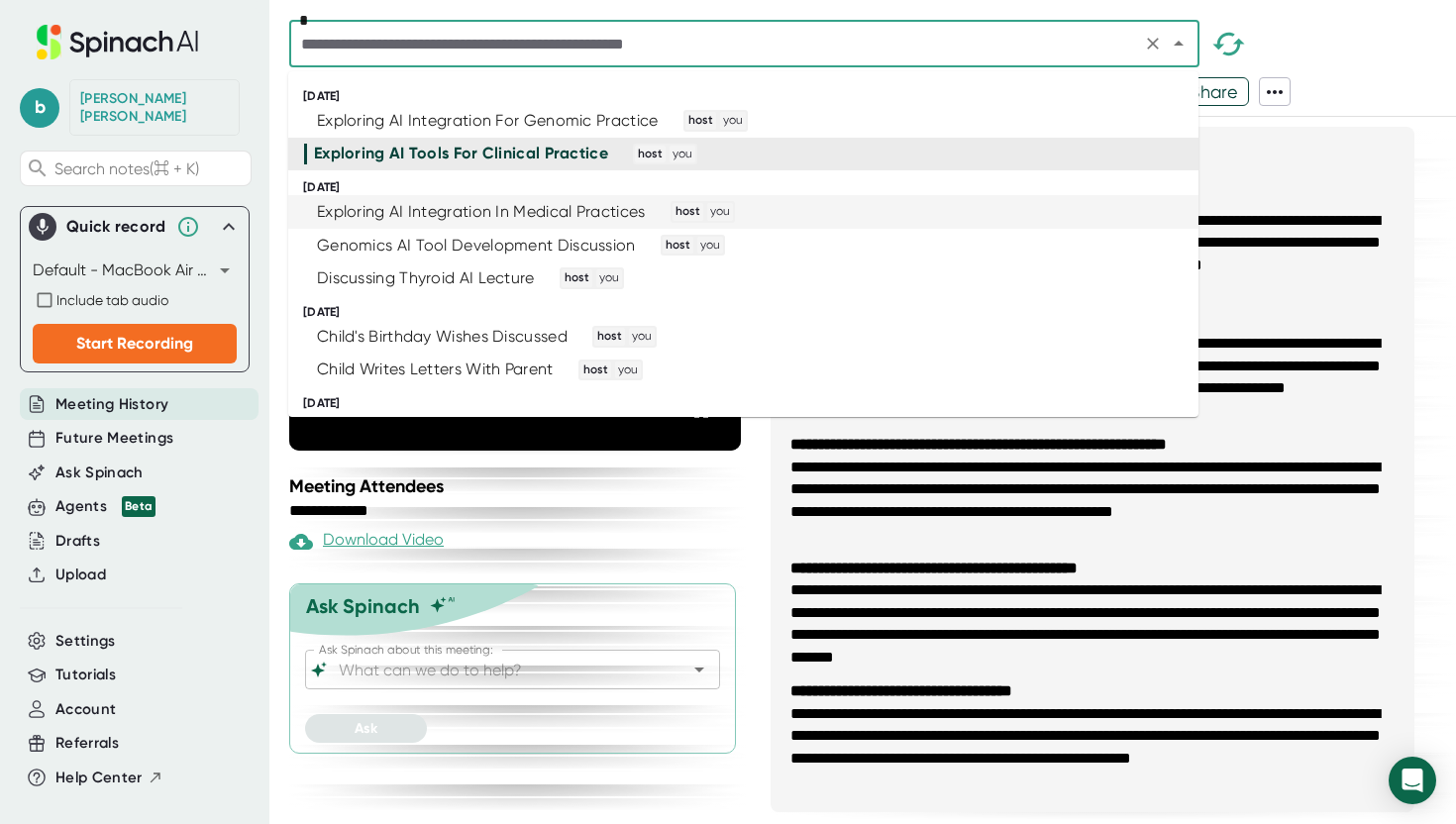 click on "Exploring AI Integration In Medical Practices" at bounding box center (481, 212) 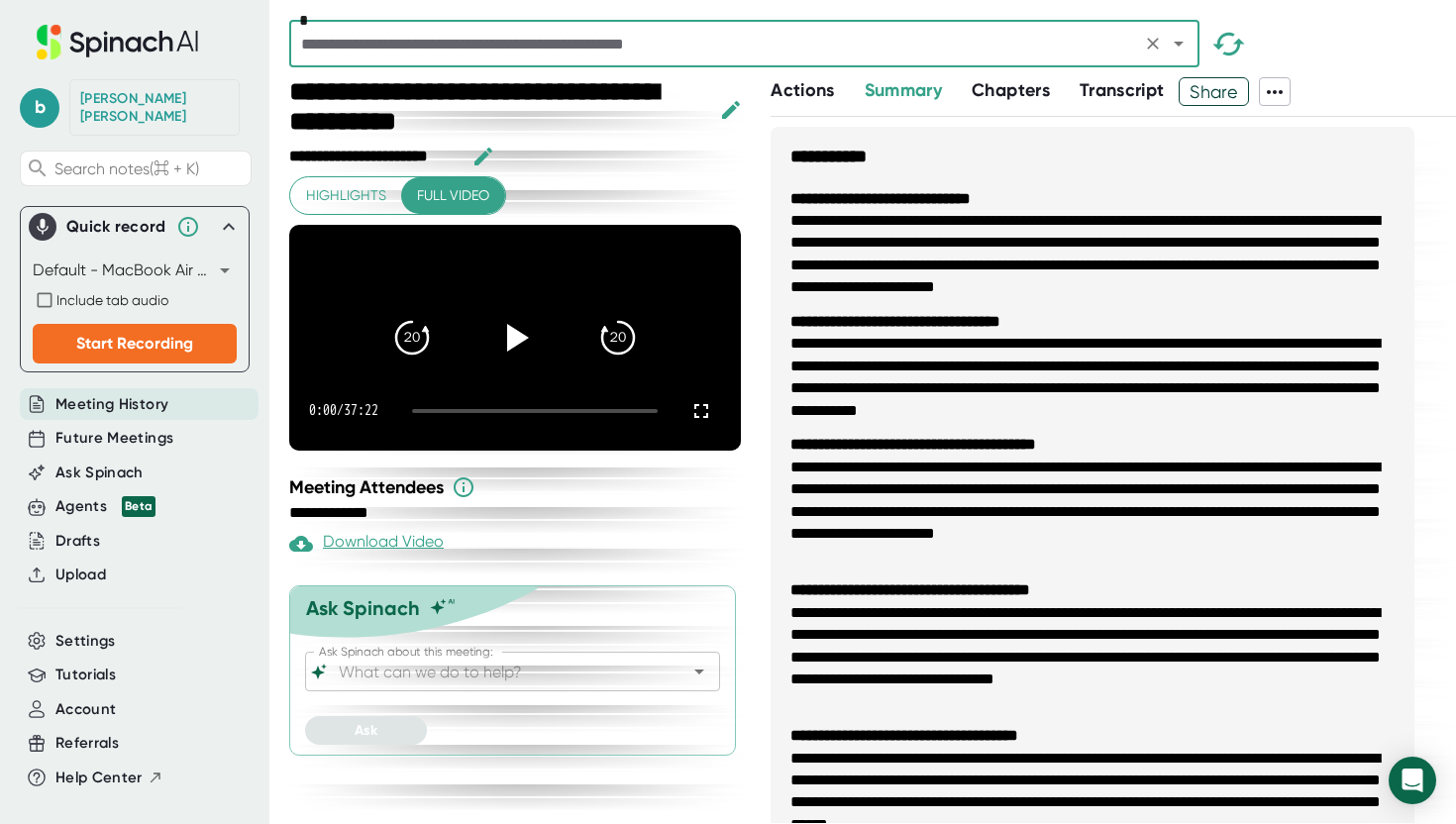 click 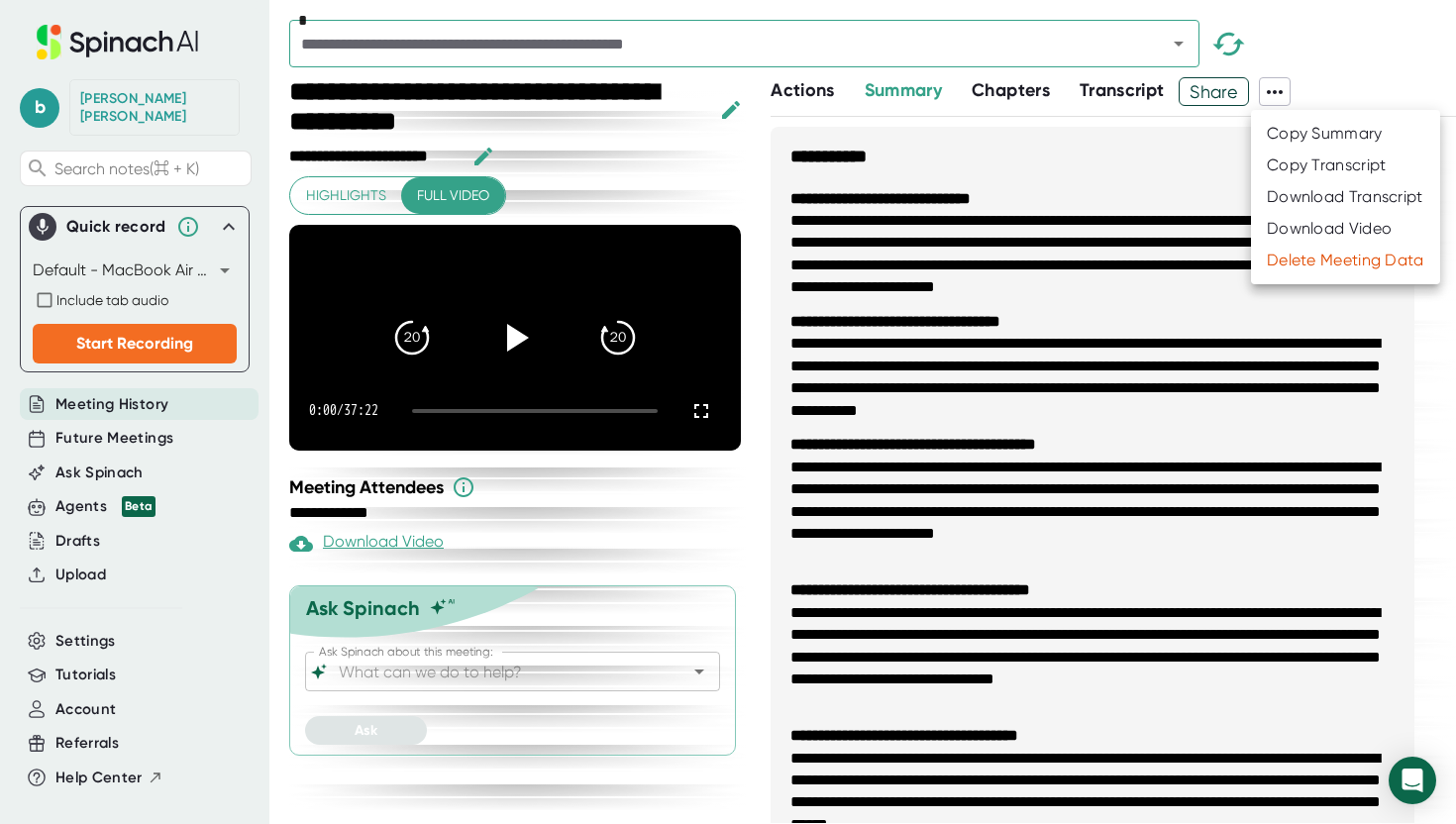 click on "Copy Transcript" at bounding box center [1326, 165] 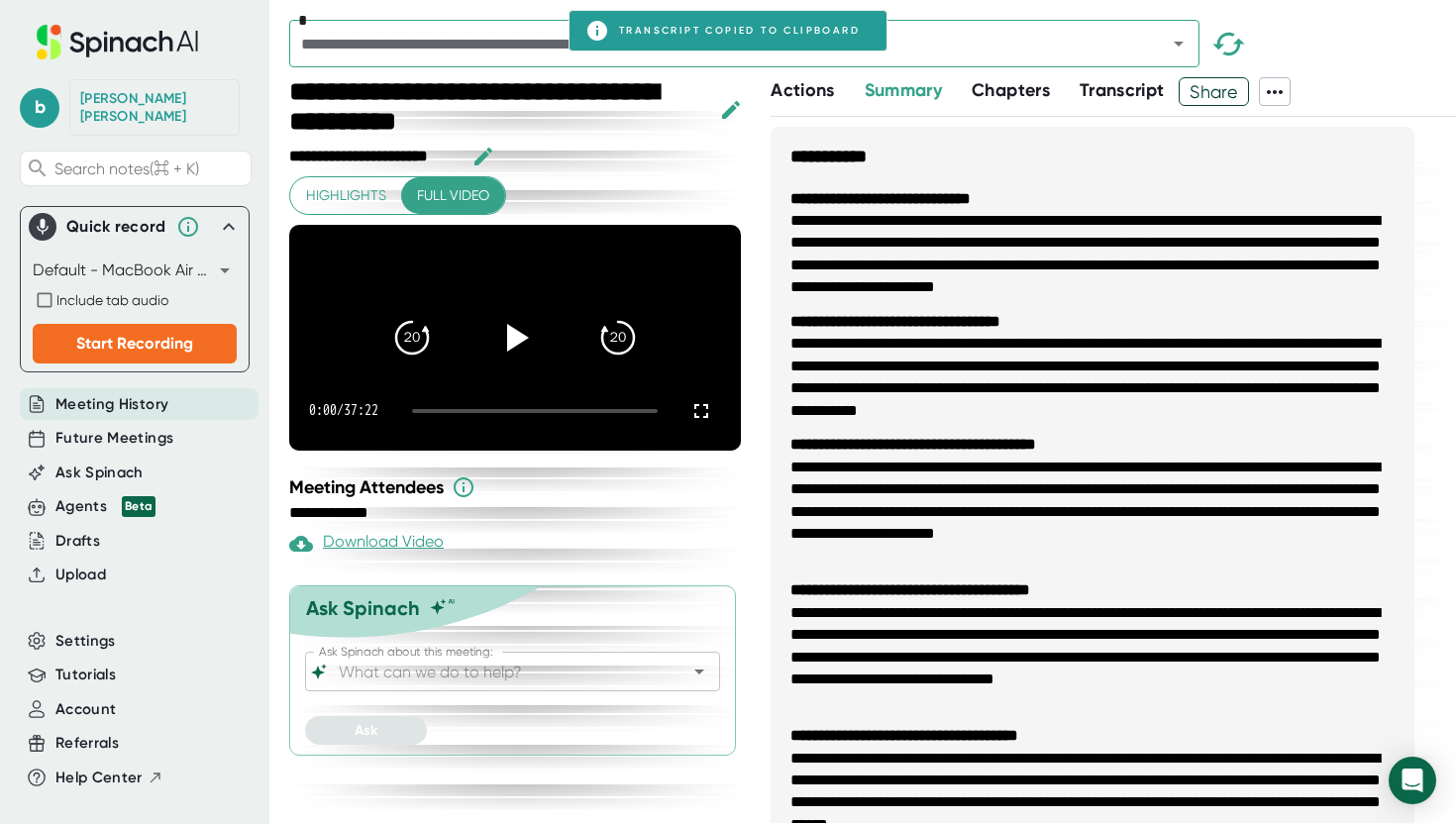 click on "**********" at bounding box center [1113, 451] 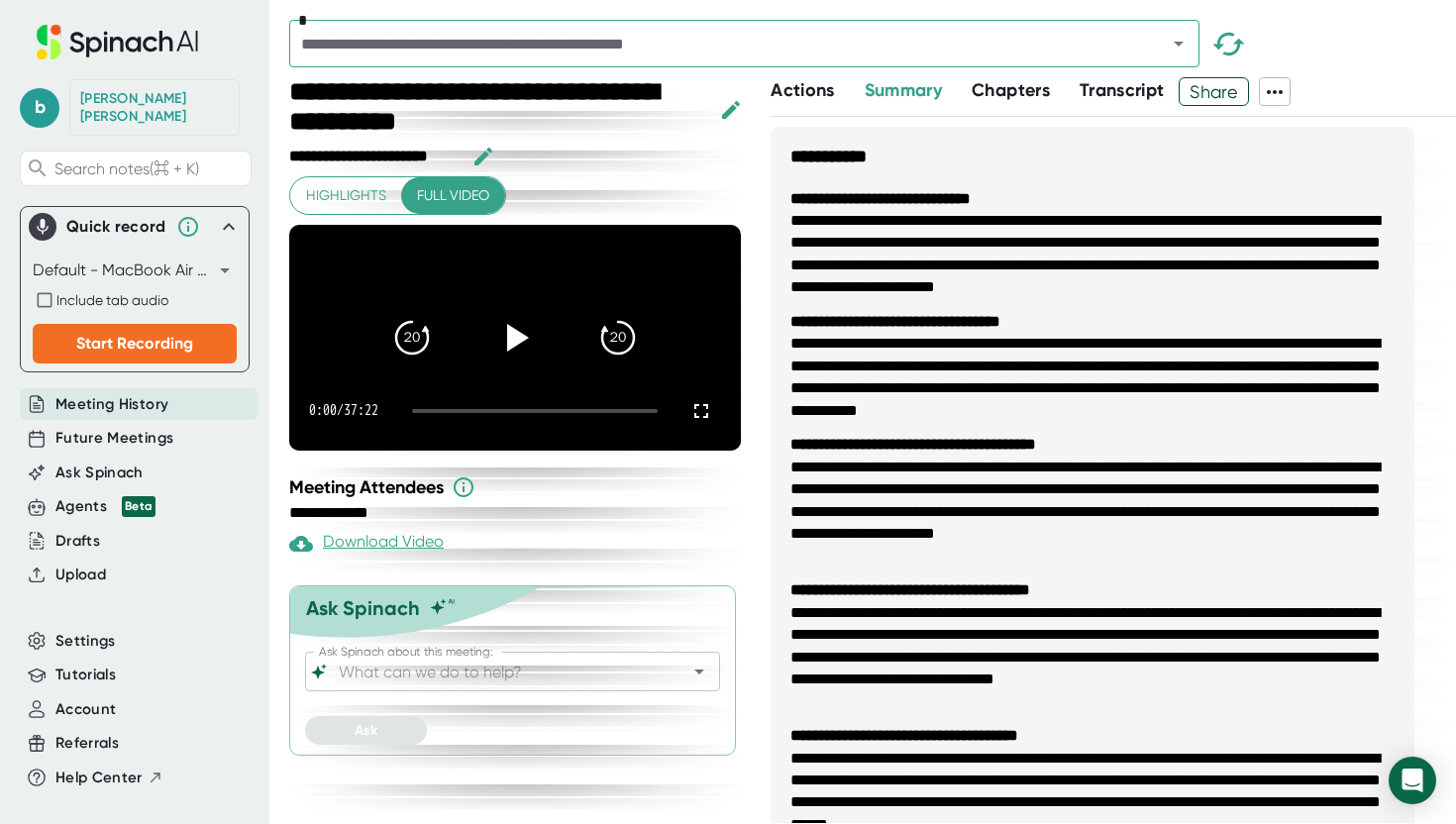 click 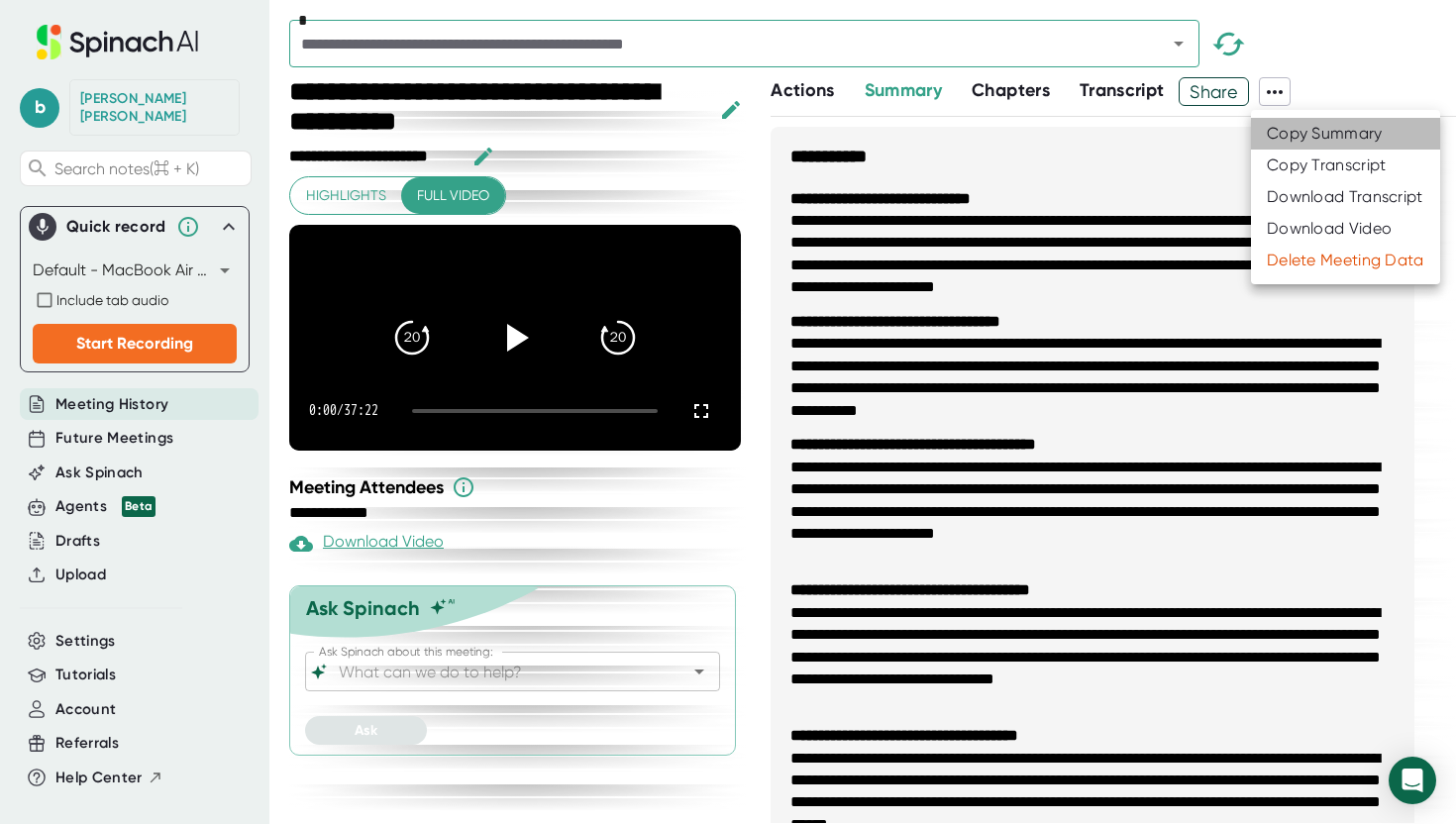 click on "Copy Summary" at bounding box center (1324, 134) 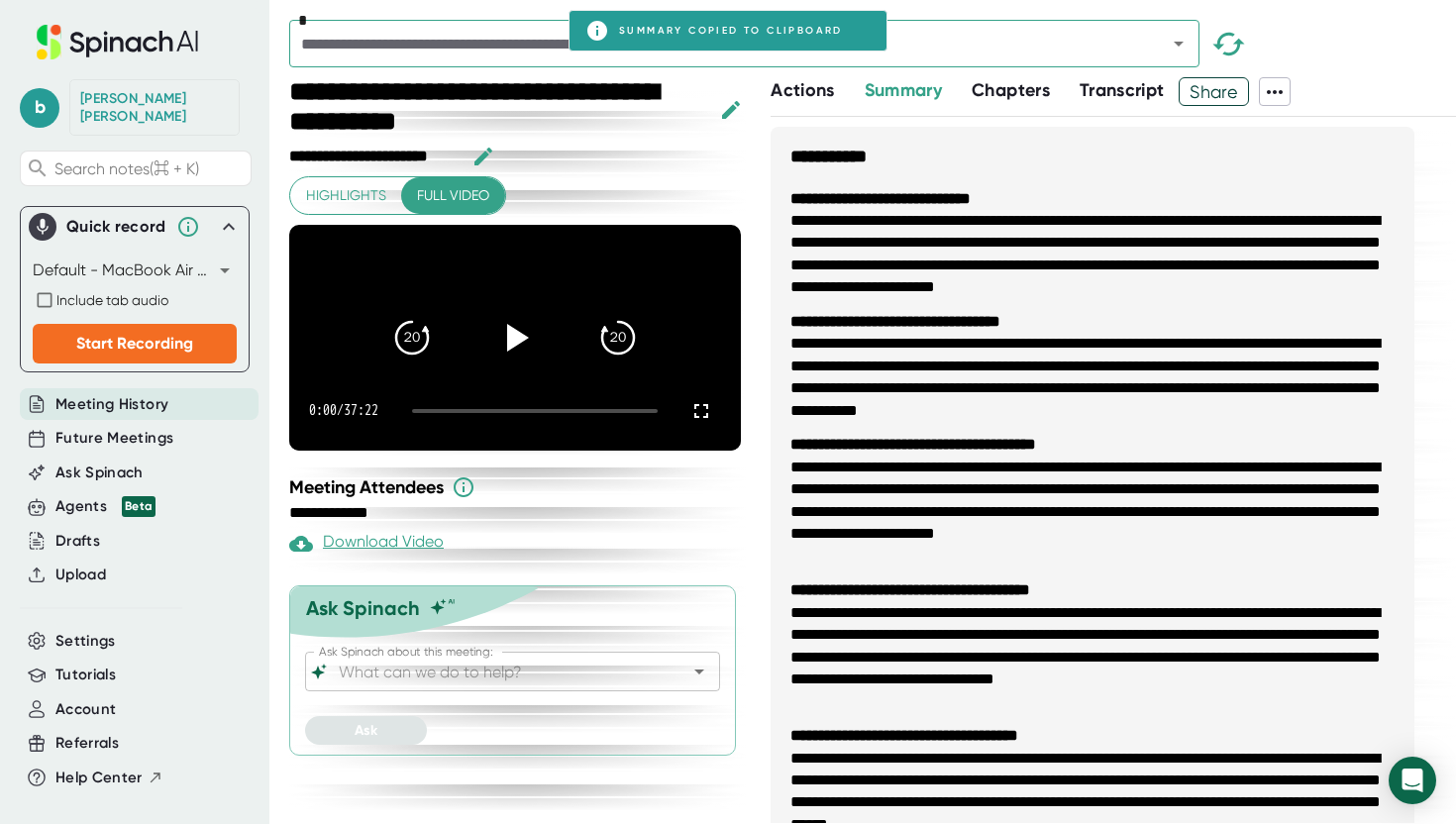 click on "*" at bounding box center [873, 49] 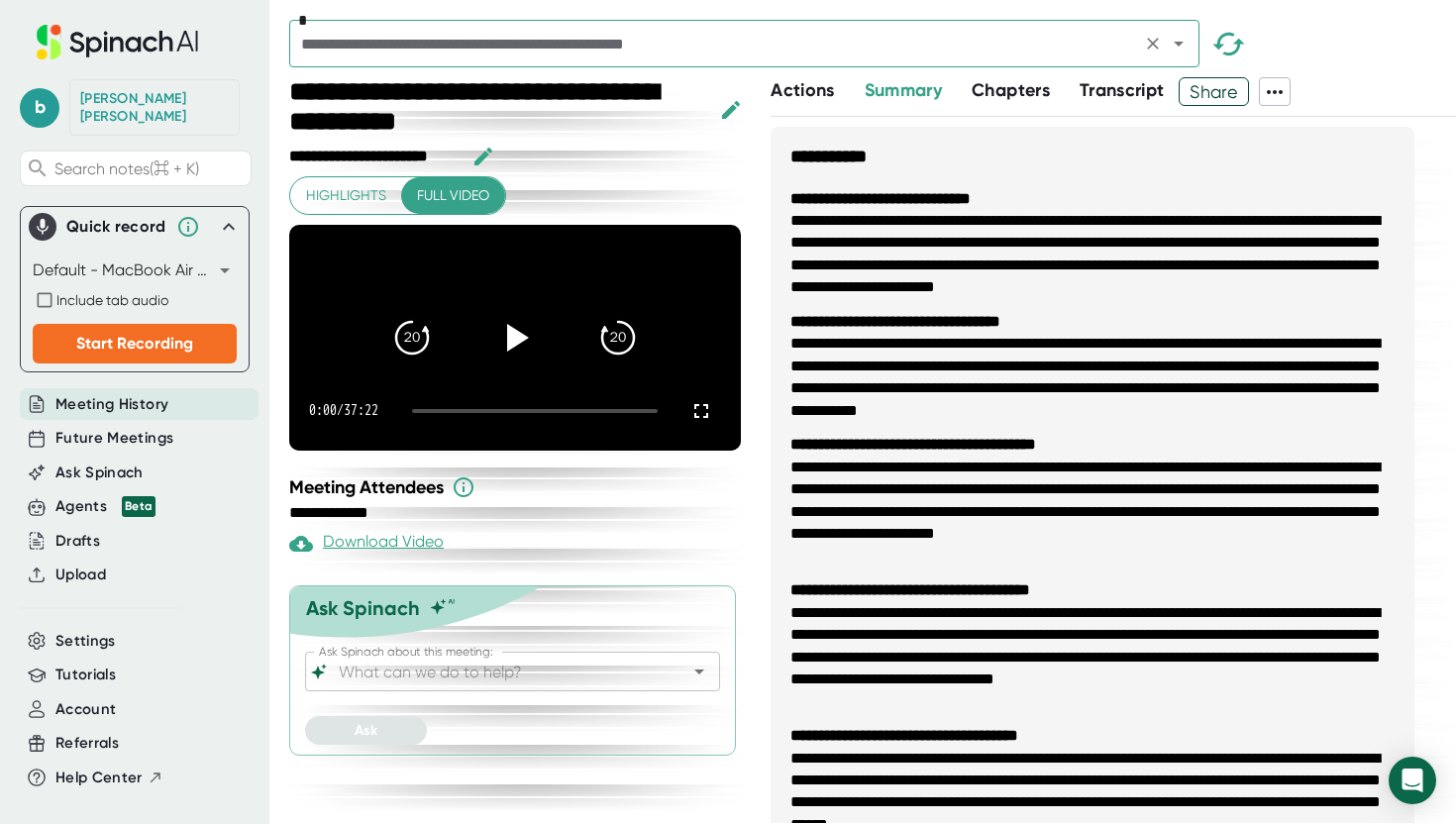 click on "*" at bounding box center [744, 44] 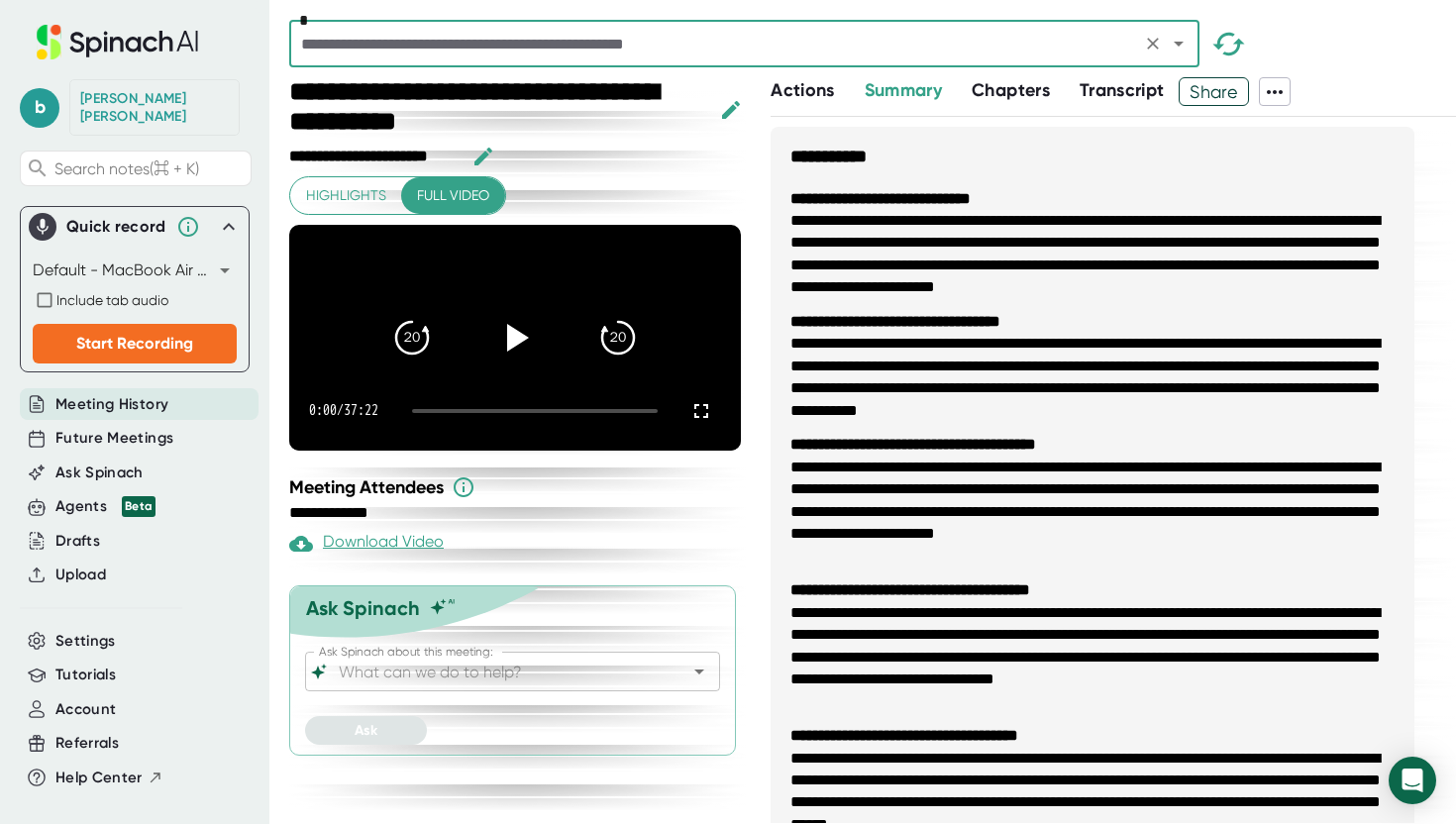 click at bounding box center (715, 44) 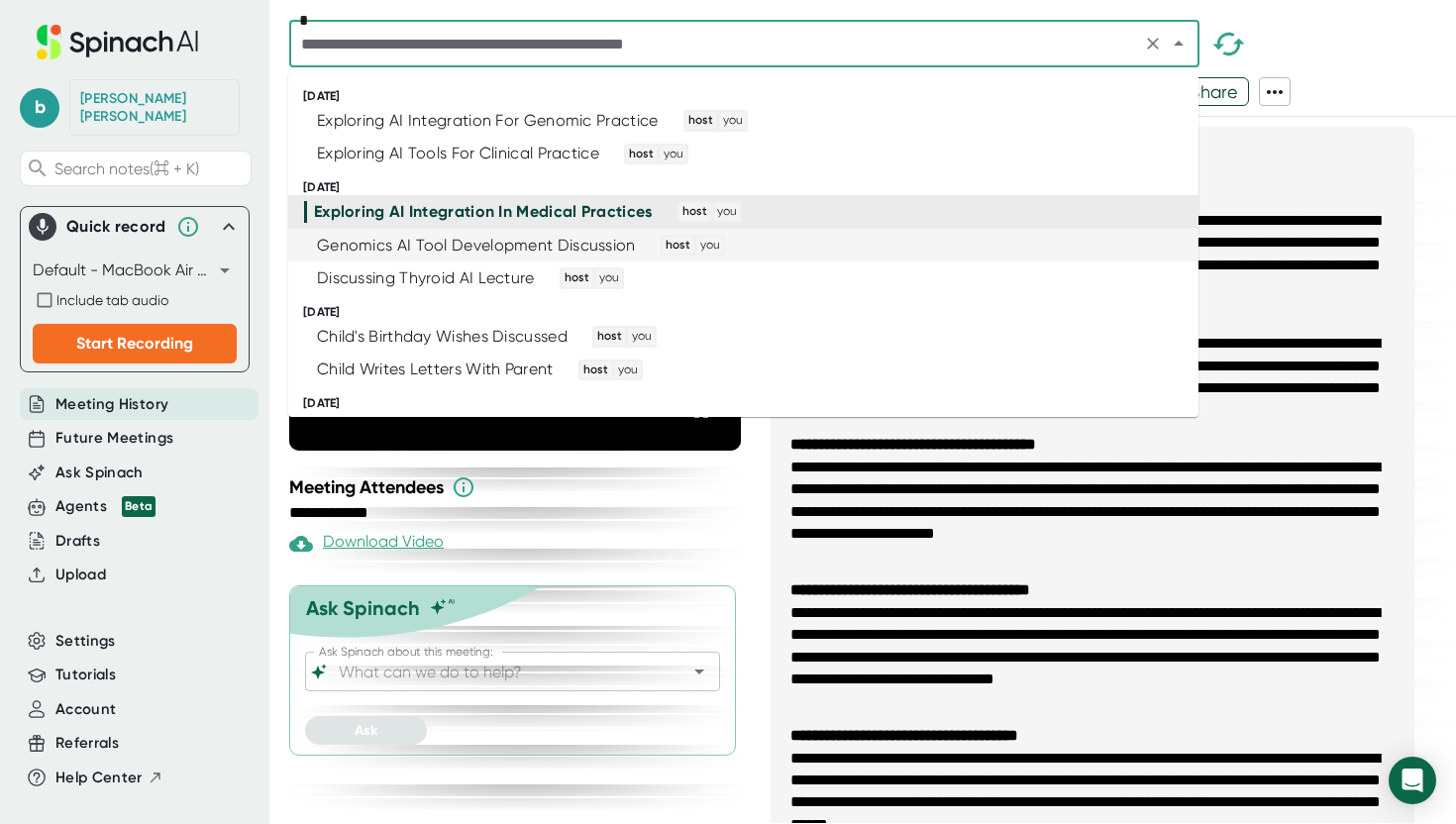 click on "Genomics AI Tool Development Discussion" at bounding box center [476, 246] 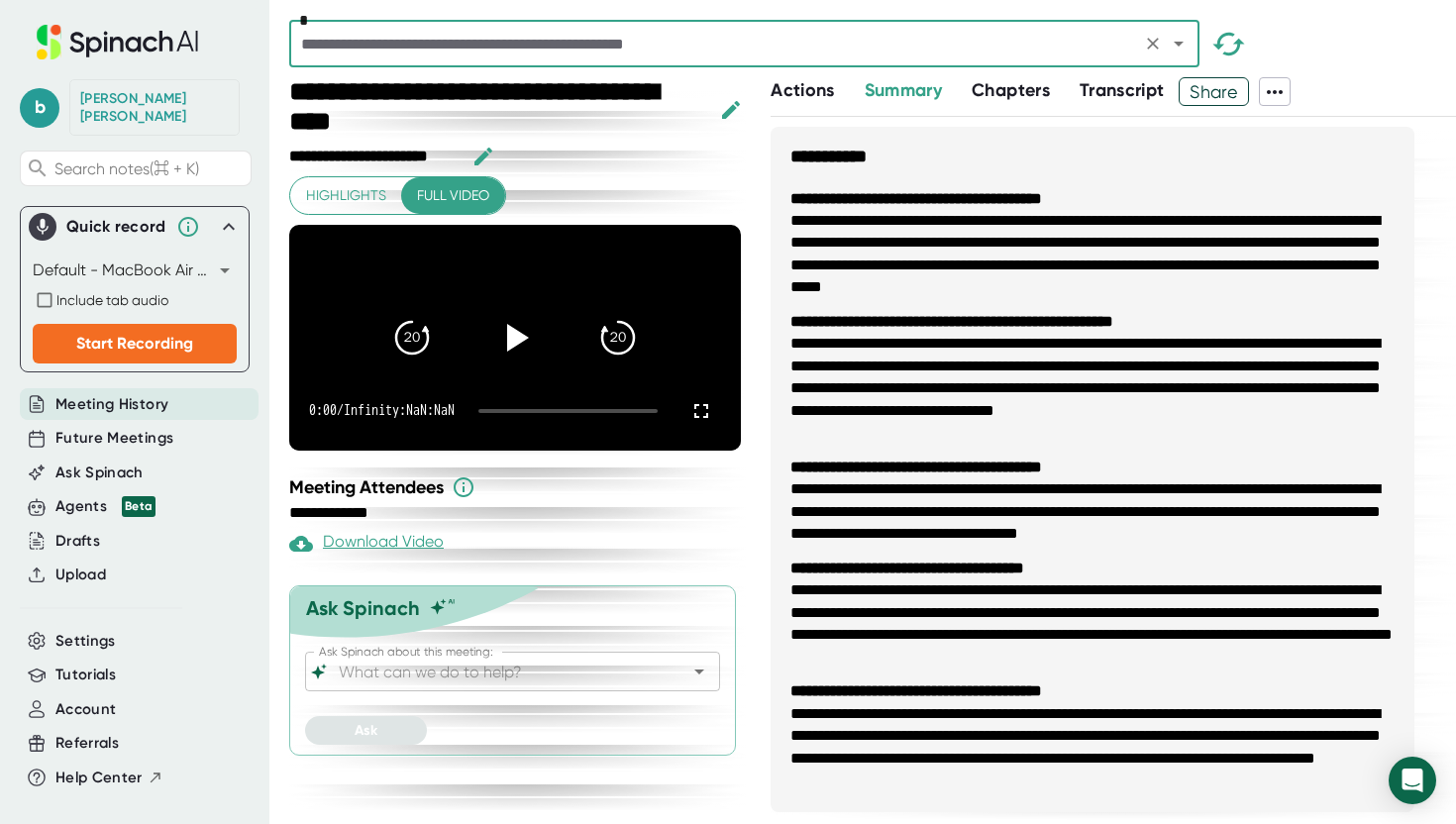 click 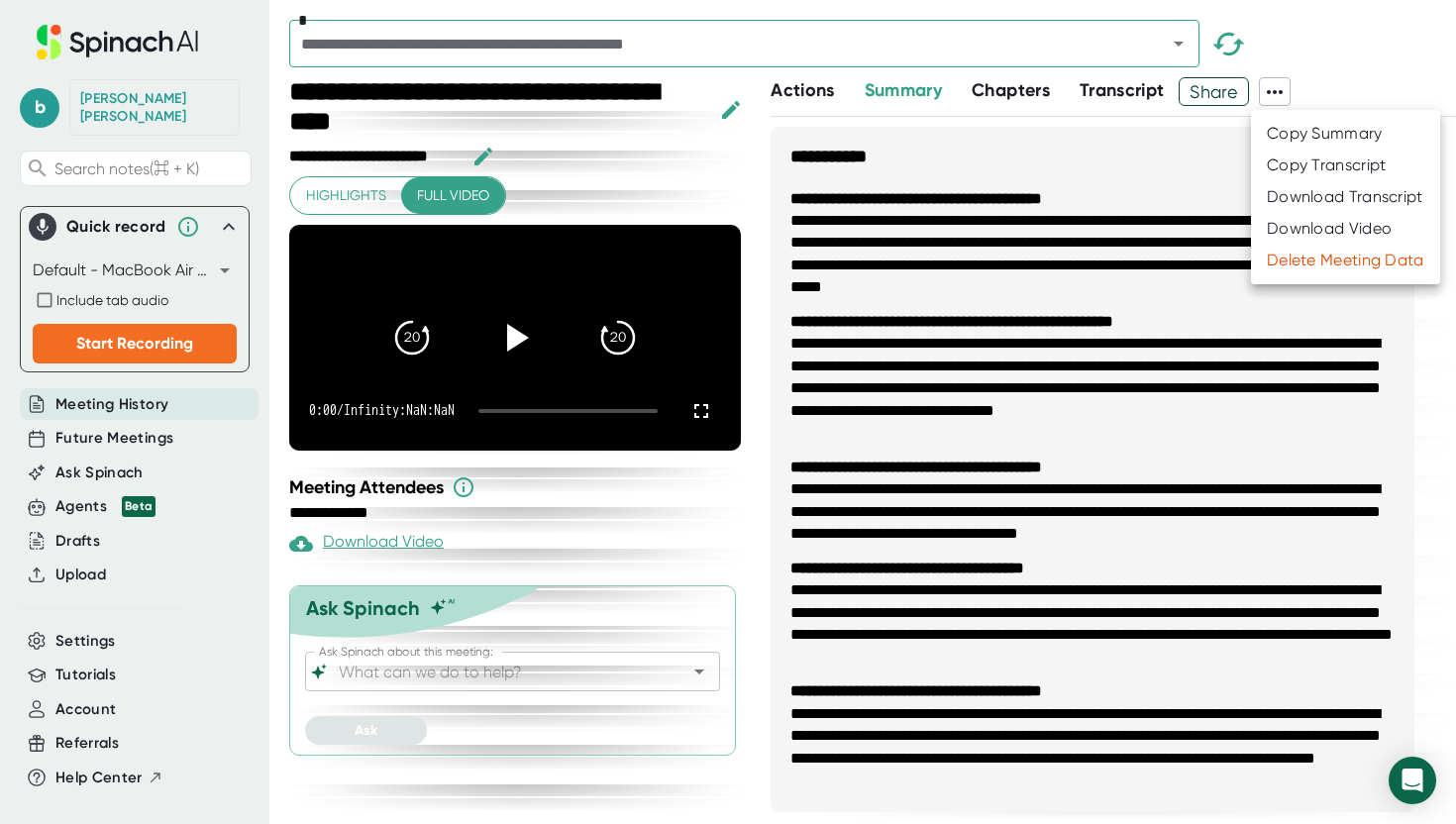 click on "Copy Transcript" at bounding box center [1326, 165] 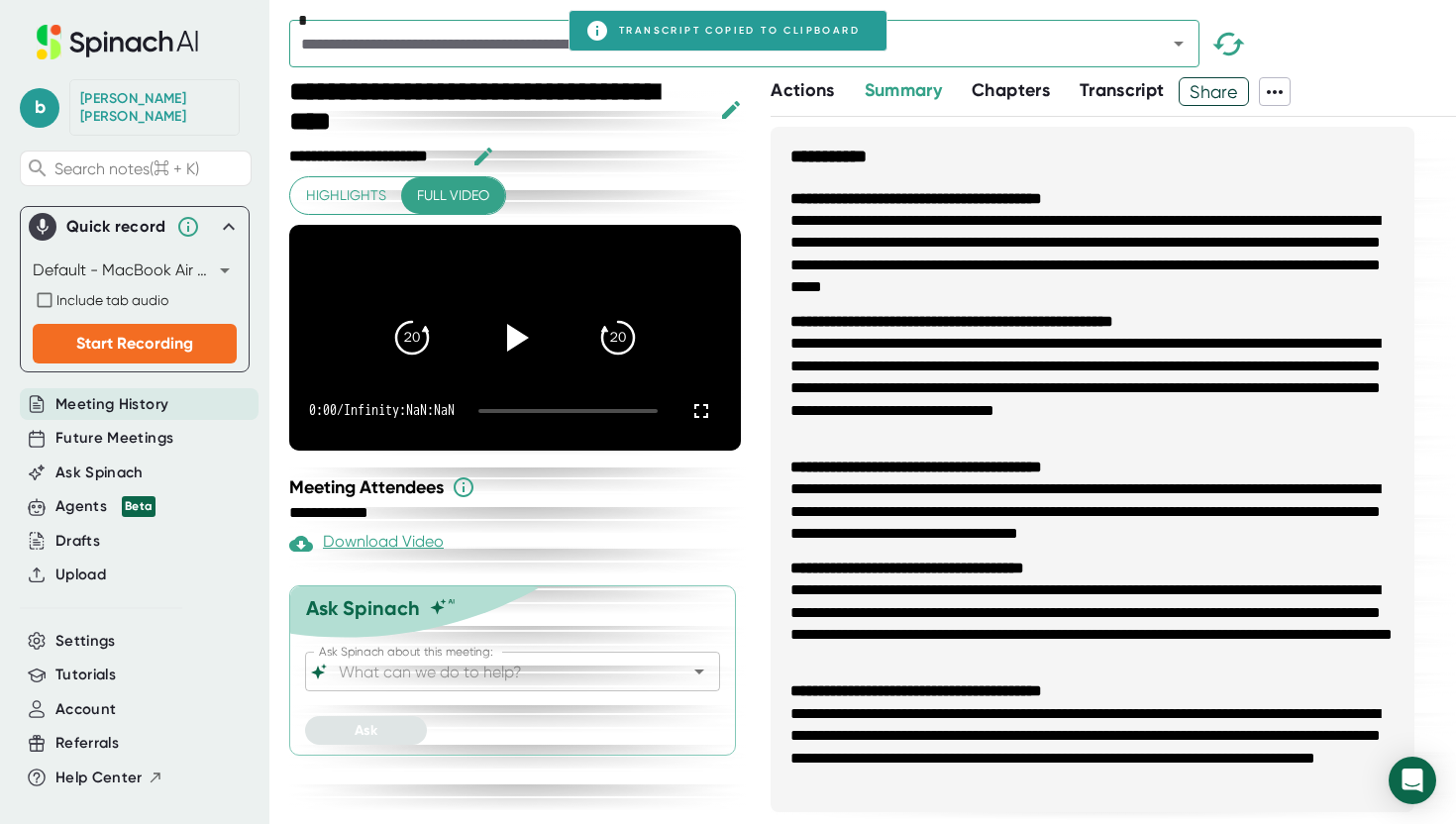 click 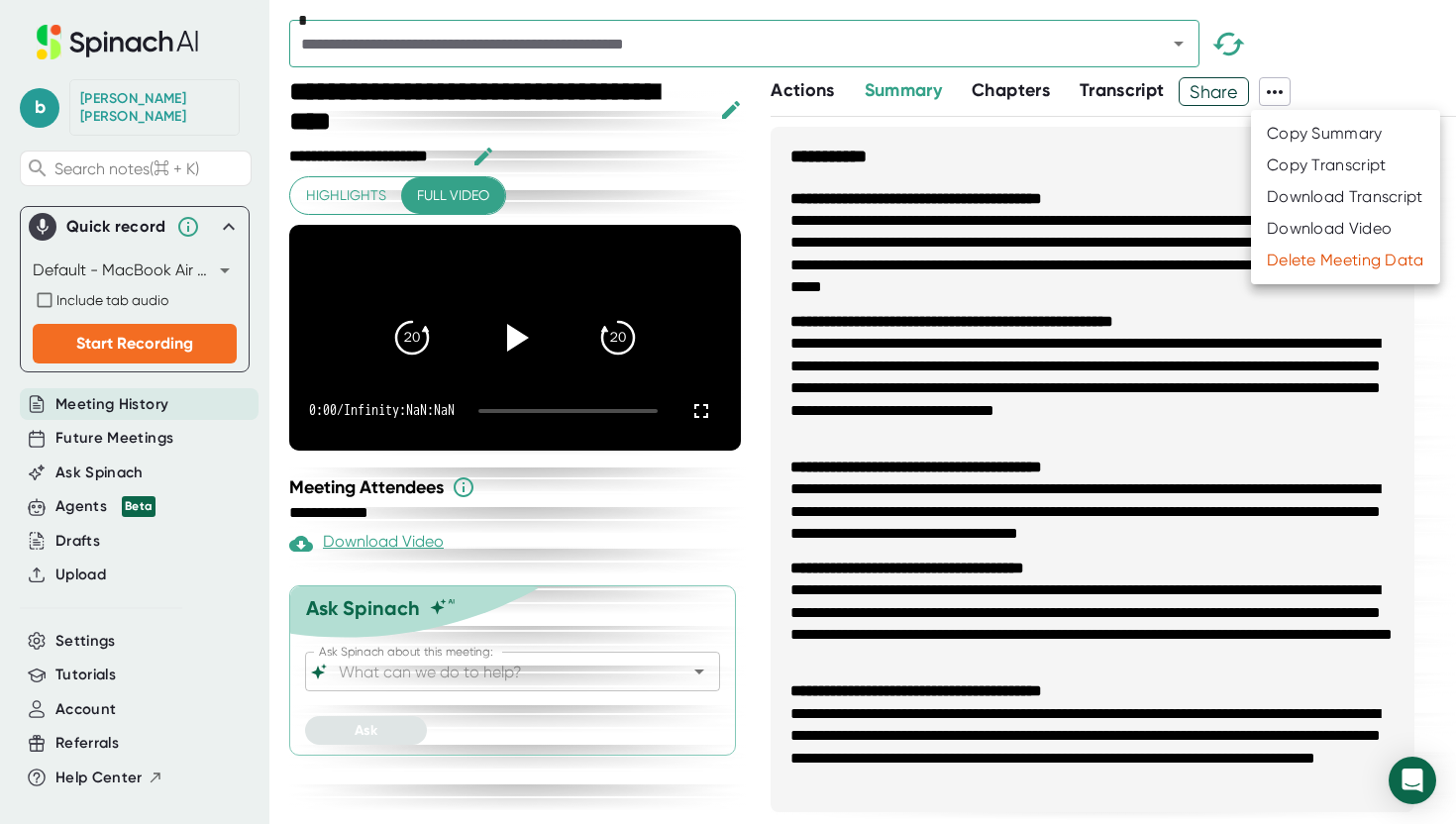 click on "Copy Summary" at bounding box center [1324, 134] 